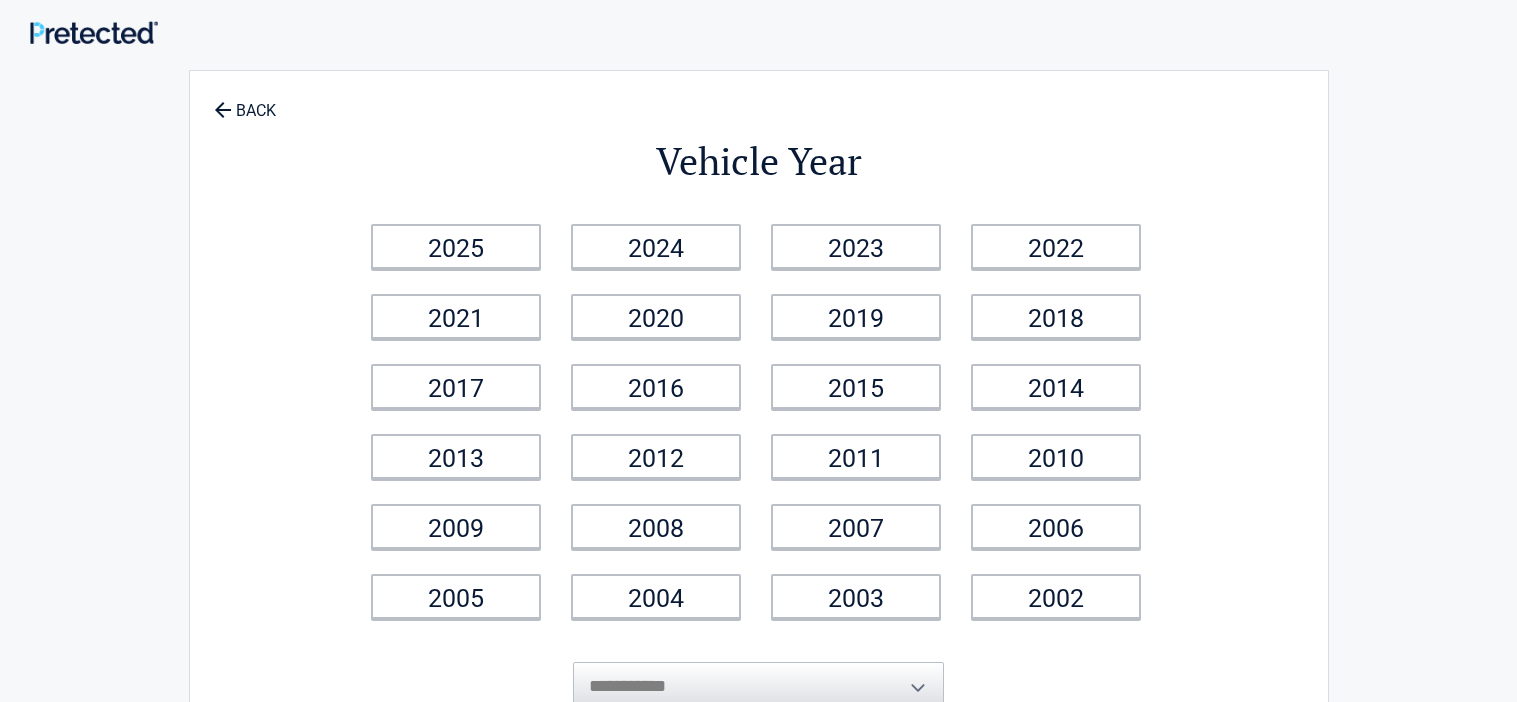 scroll, scrollTop: 0, scrollLeft: 0, axis: both 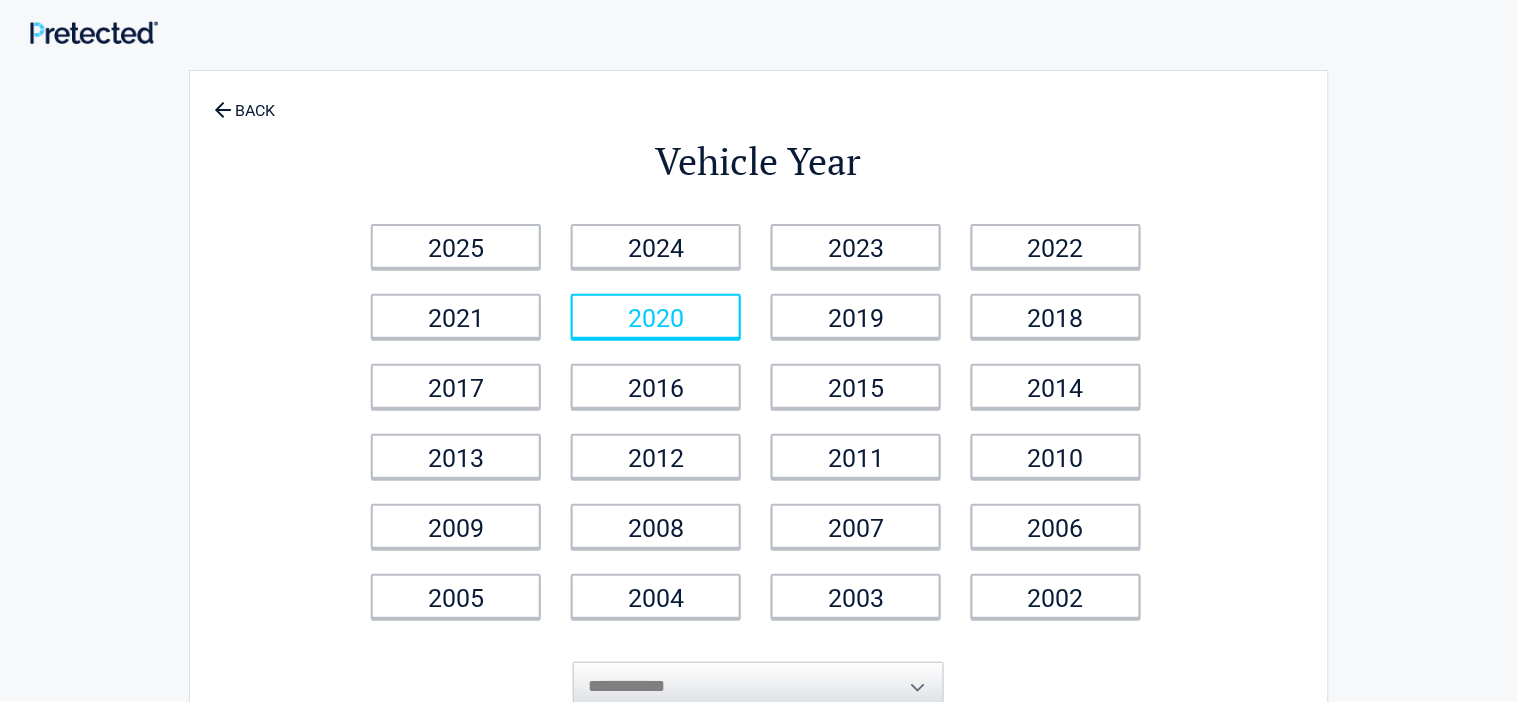 click on "2020" at bounding box center (656, 316) 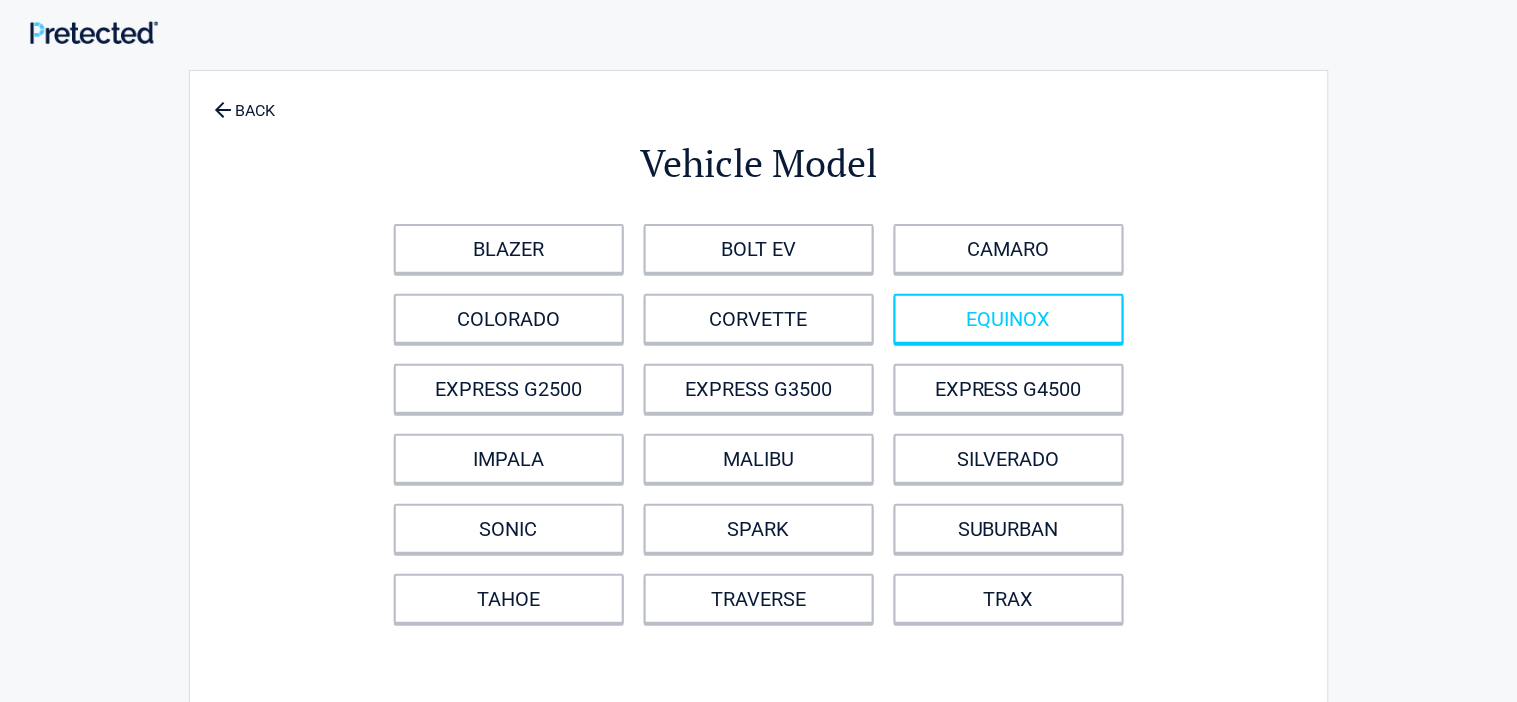 click on "EQUINOX" at bounding box center (1009, 319) 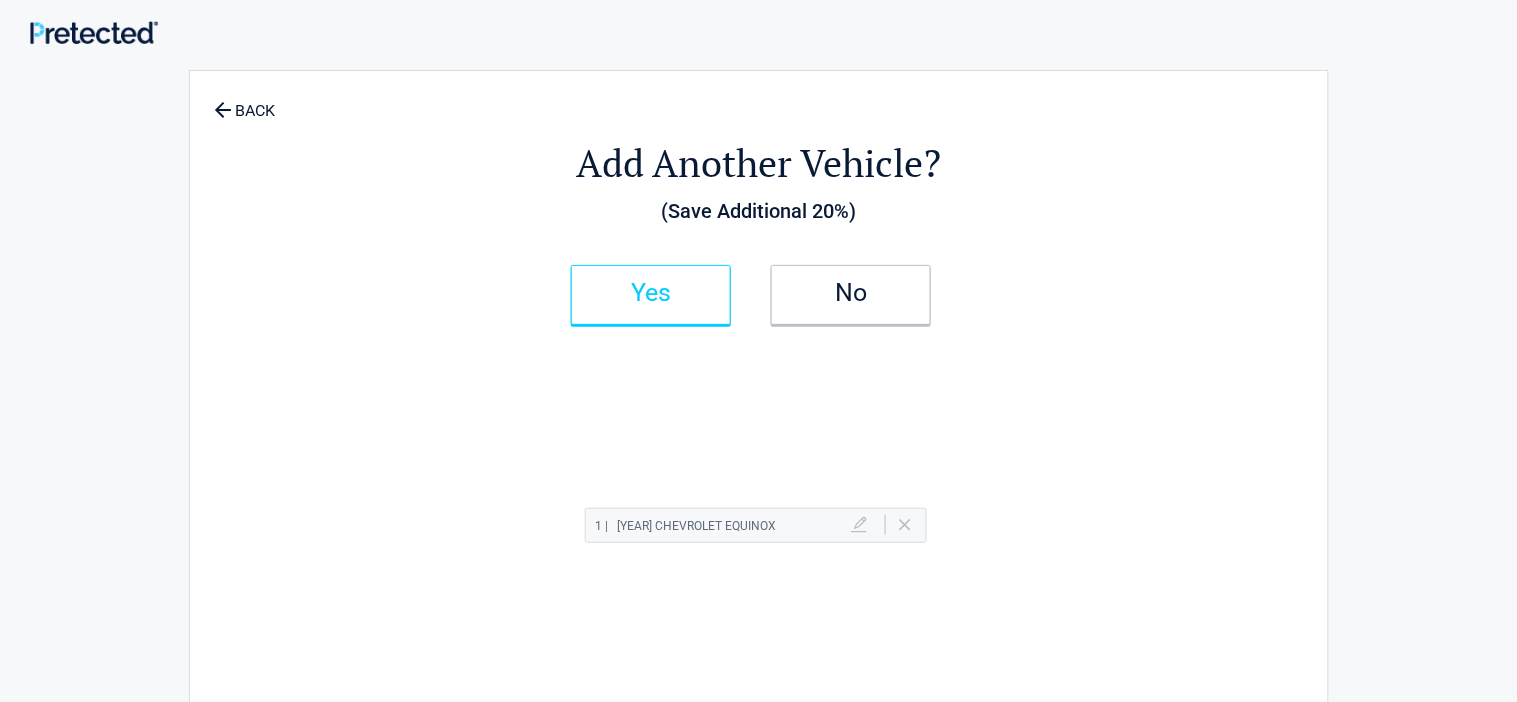 click on "Yes" at bounding box center [651, 295] 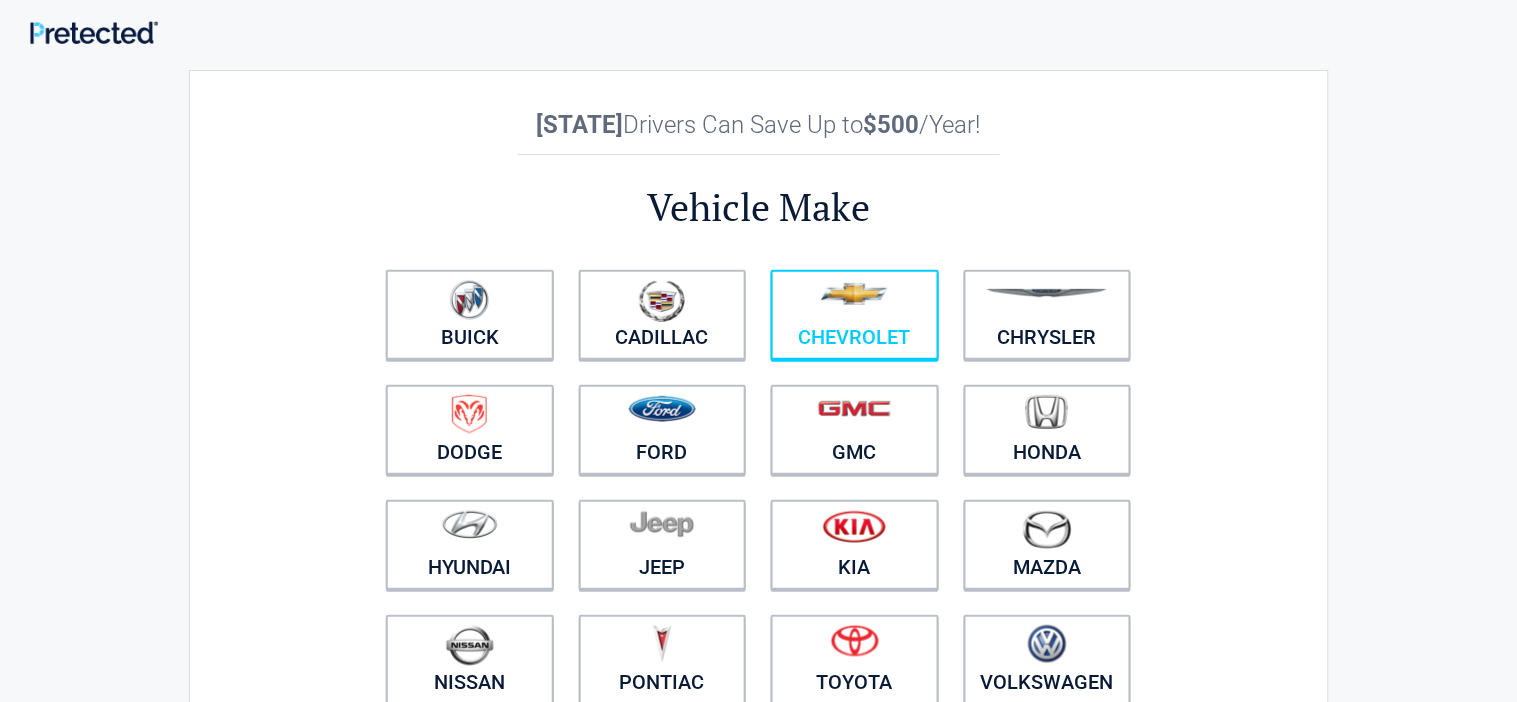 click on "Chevrolet" at bounding box center [855, 315] 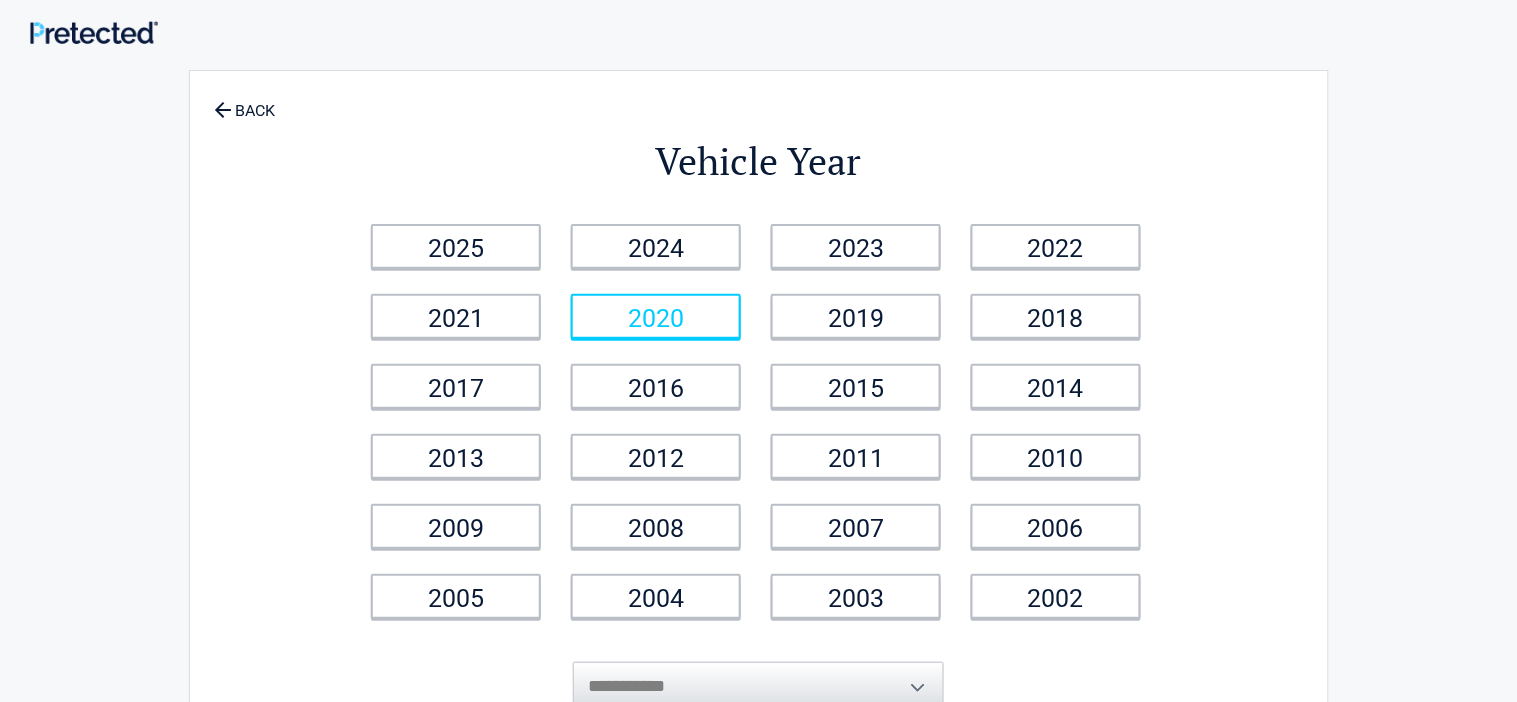 click on "2020" at bounding box center (656, 316) 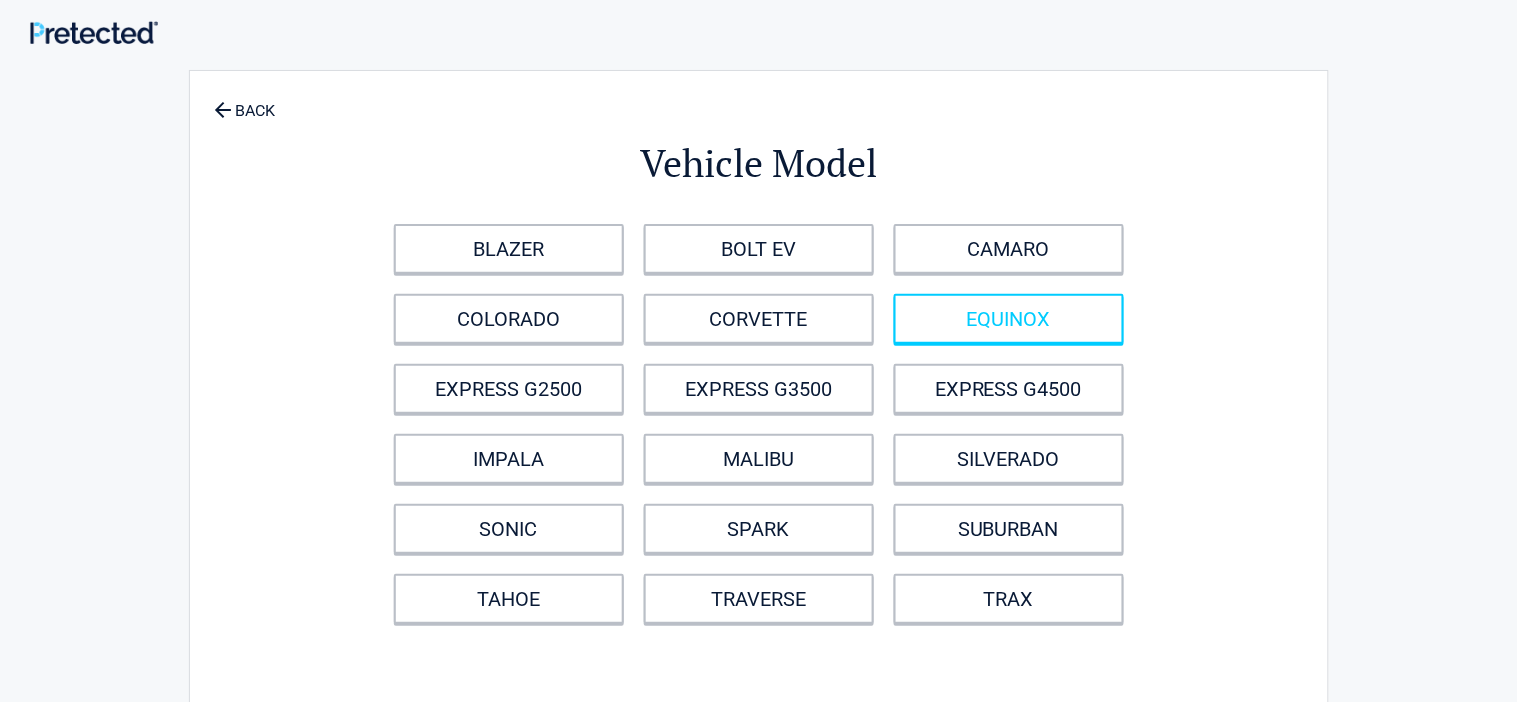 click on "EQUINOX" at bounding box center [1009, 319] 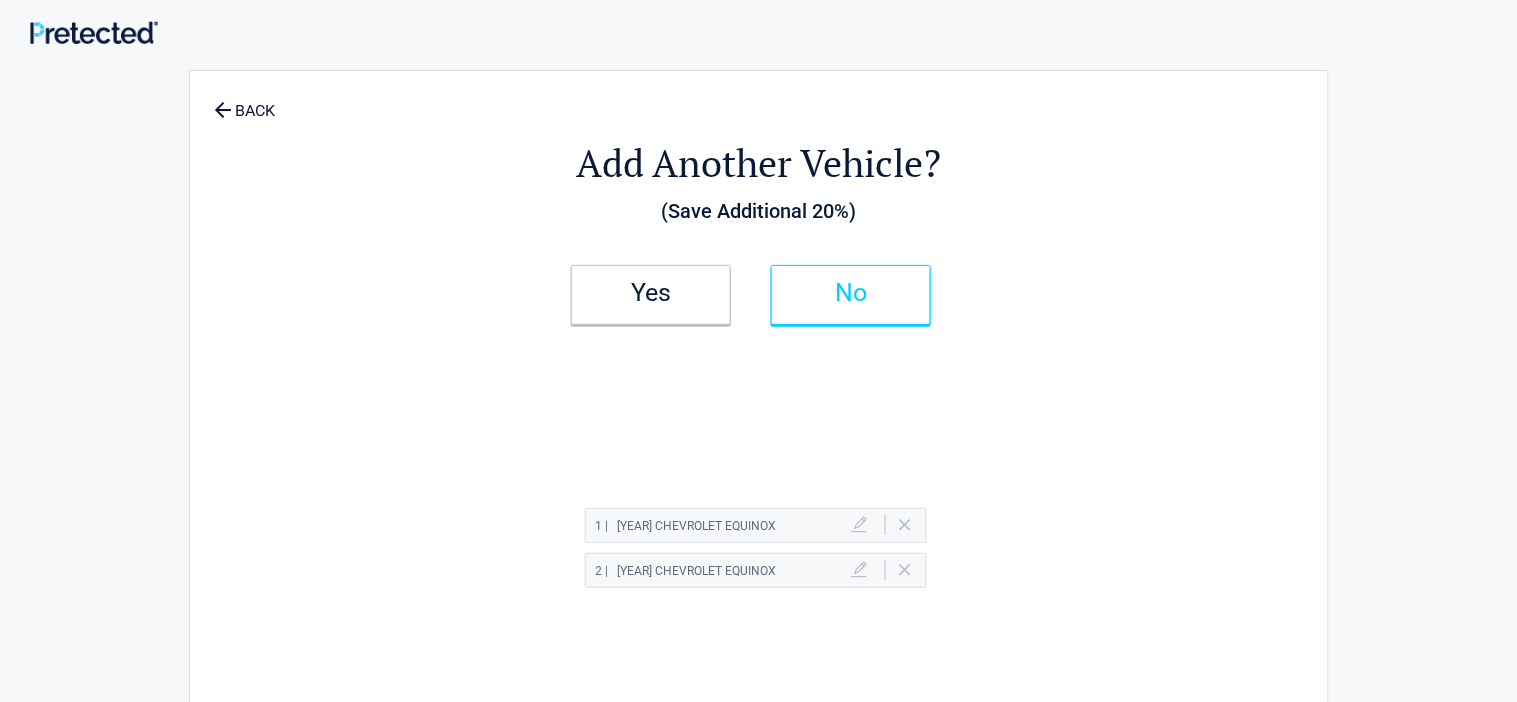 click on "No" at bounding box center (851, 295) 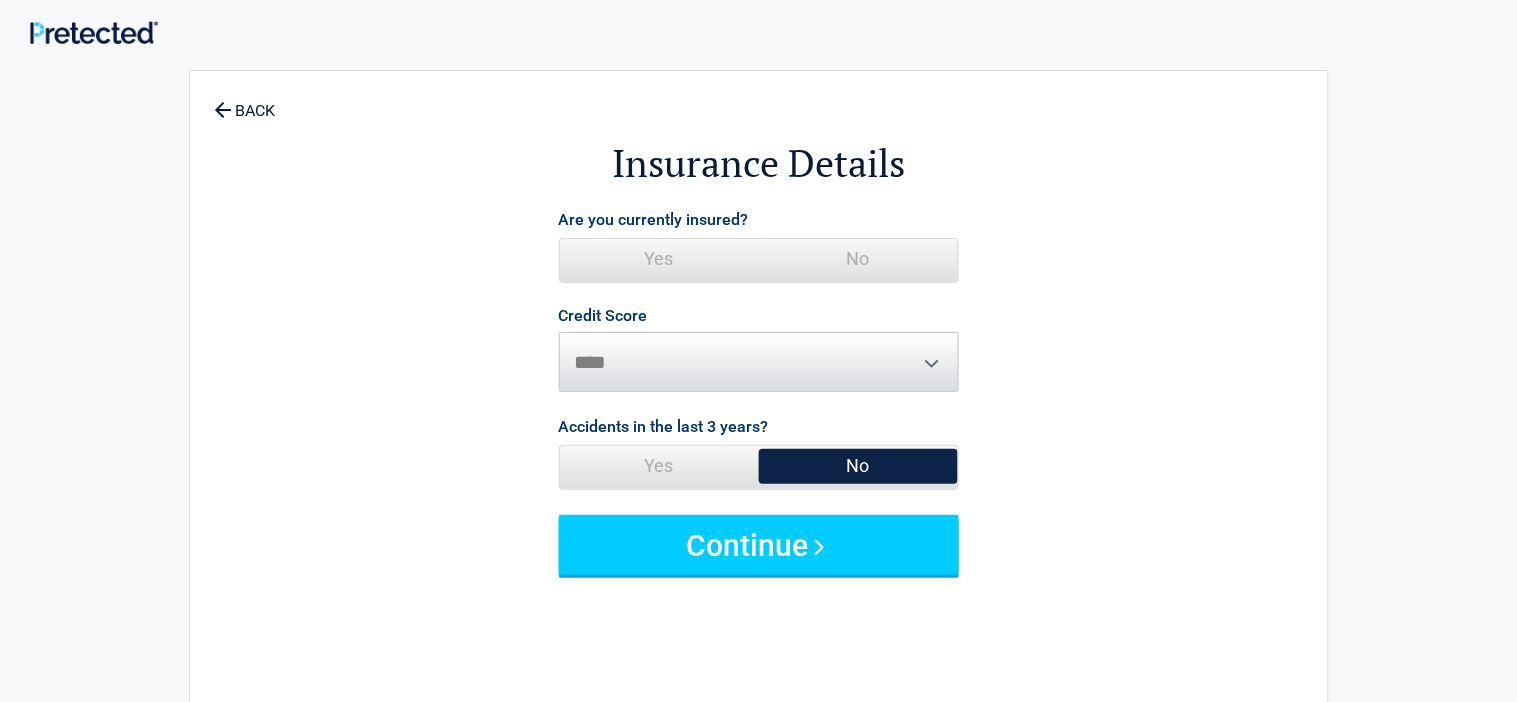 click on "No" at bounding box center [858, 259] 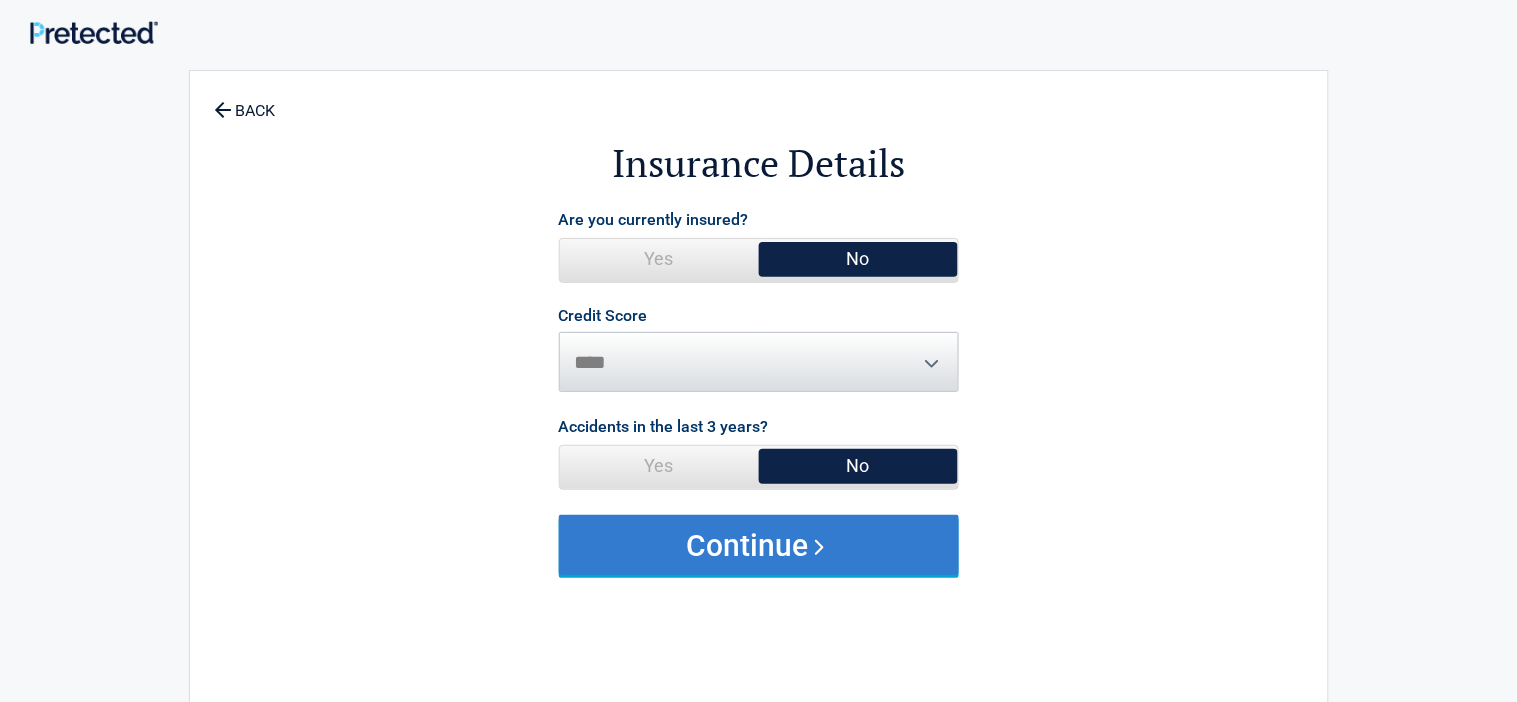 click on "Continue" at bounding box center (759, 545) 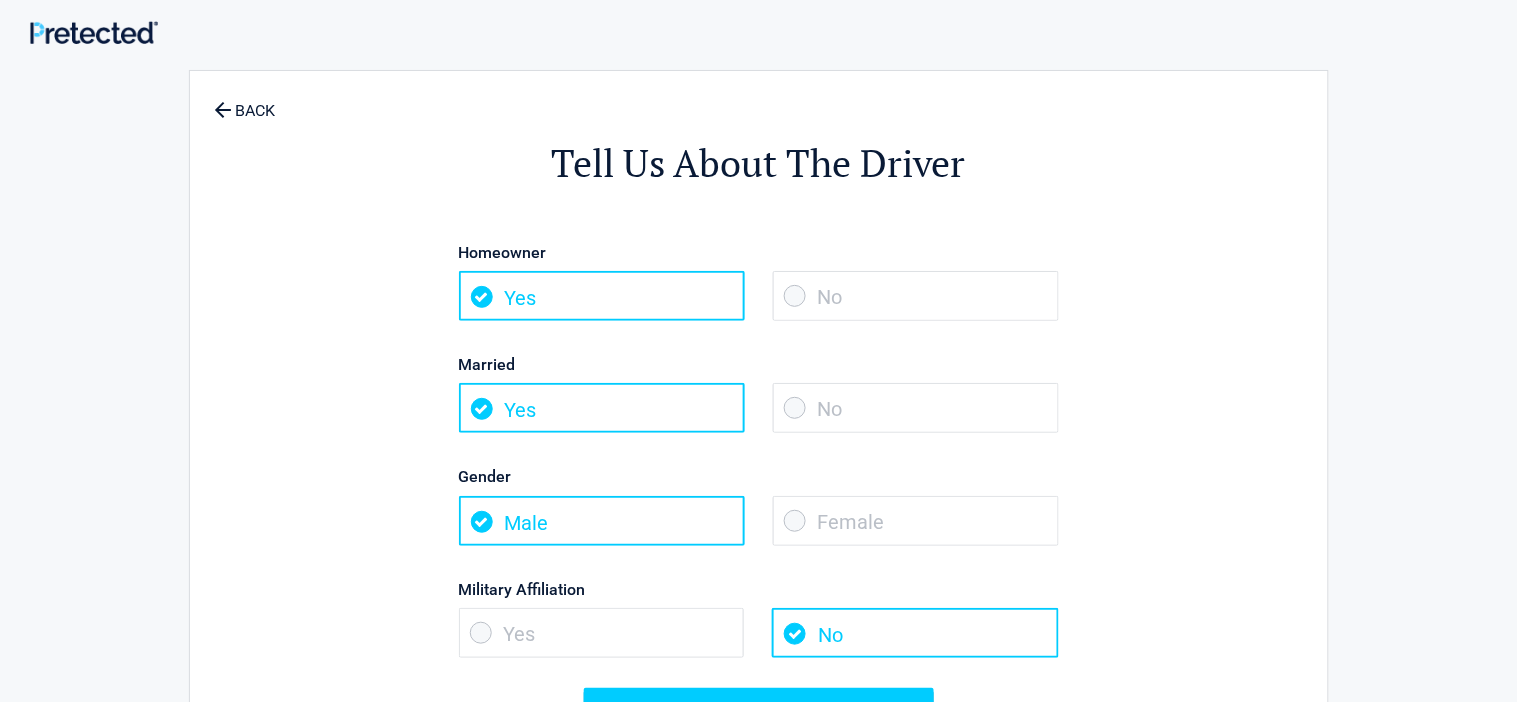 click on "Female" at bounding box center [916, 521] 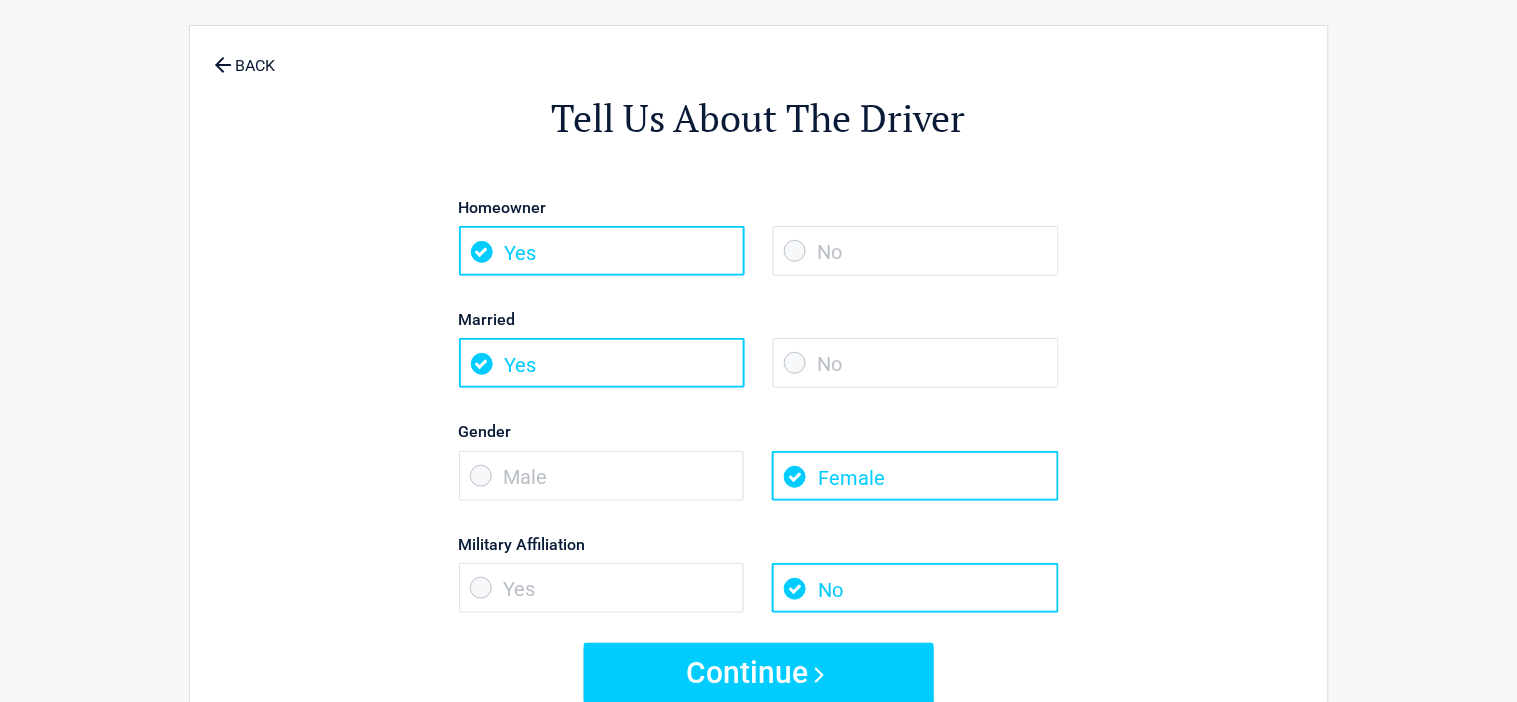 scroll, scrollTop: 66, scrollLeft: 0, axis: vertical 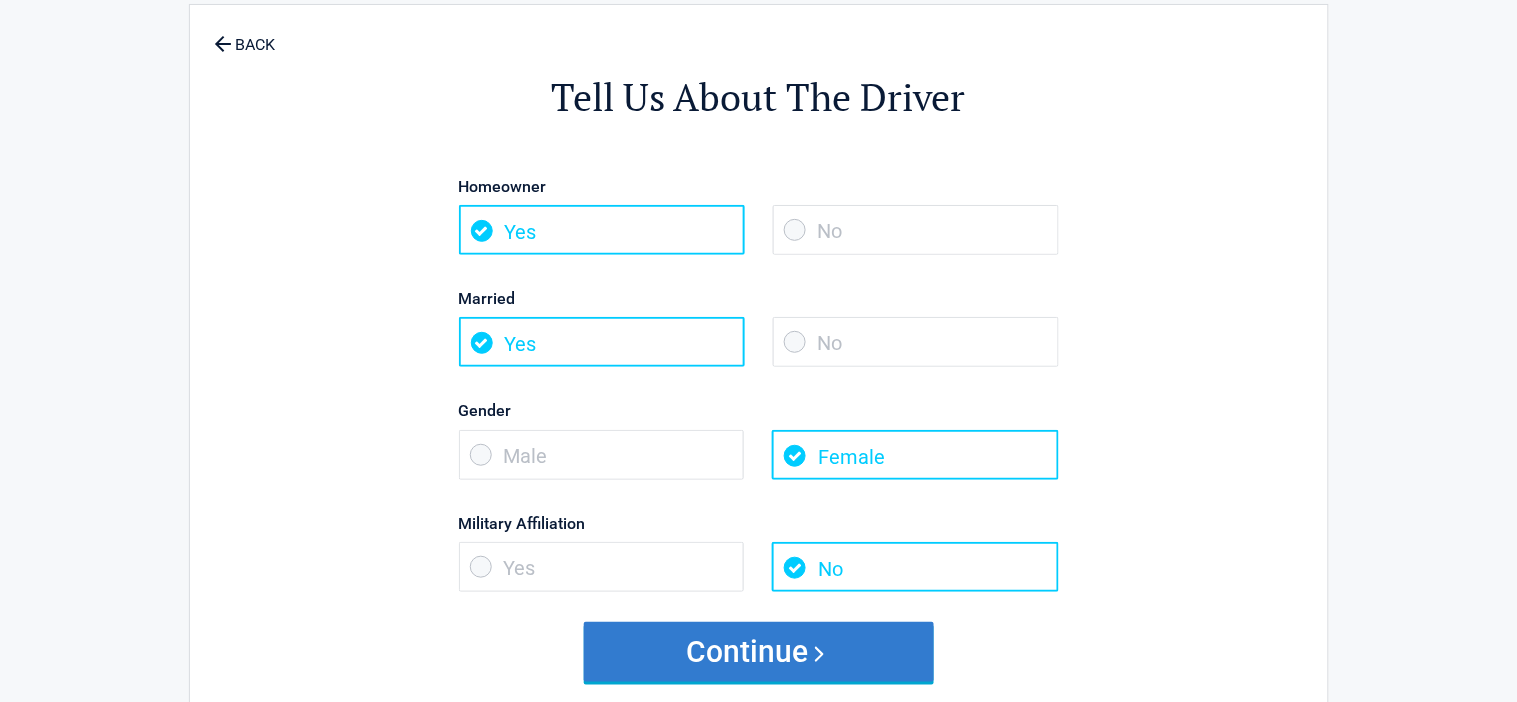 click on "Continue" at bounding box center (759, 652) 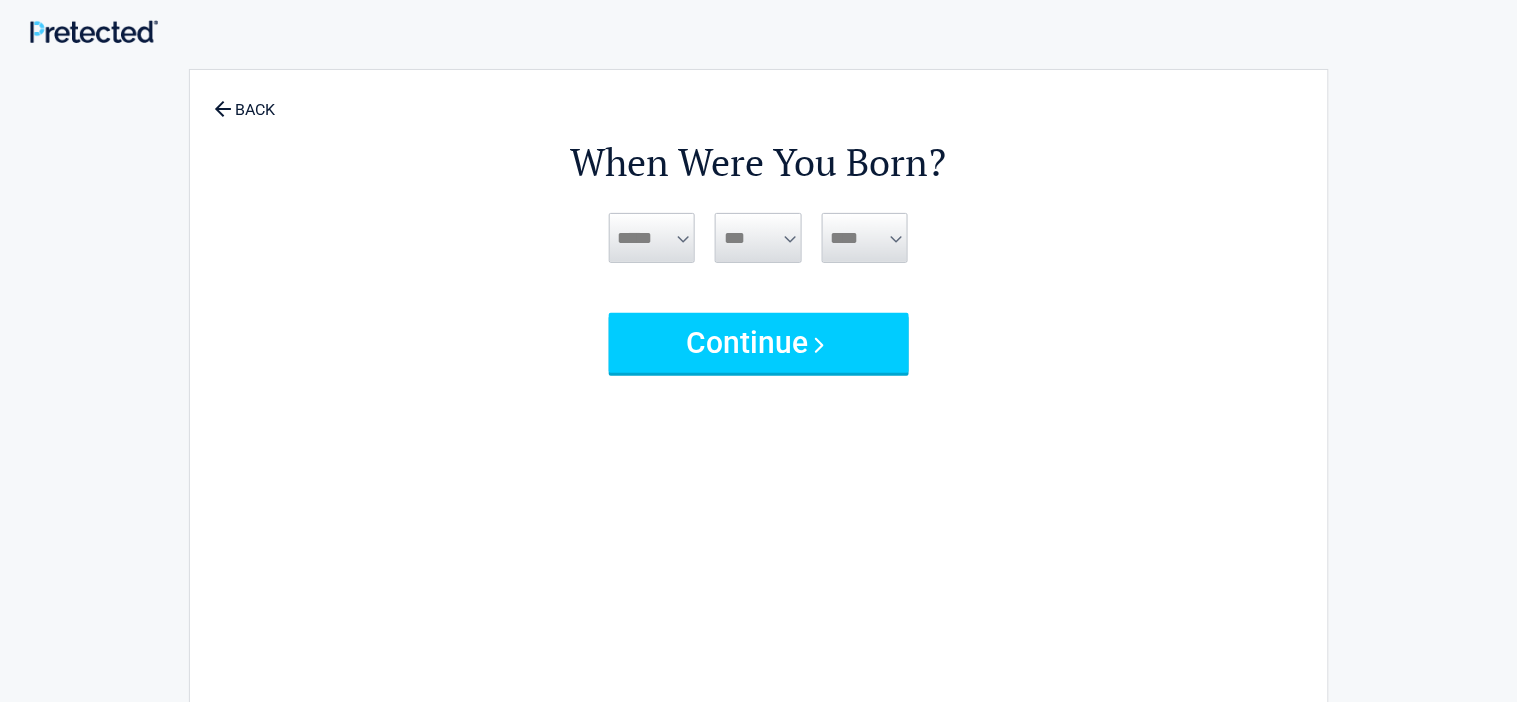 scroll, scrollTop: 0, scrollLeft: 0, axis: both 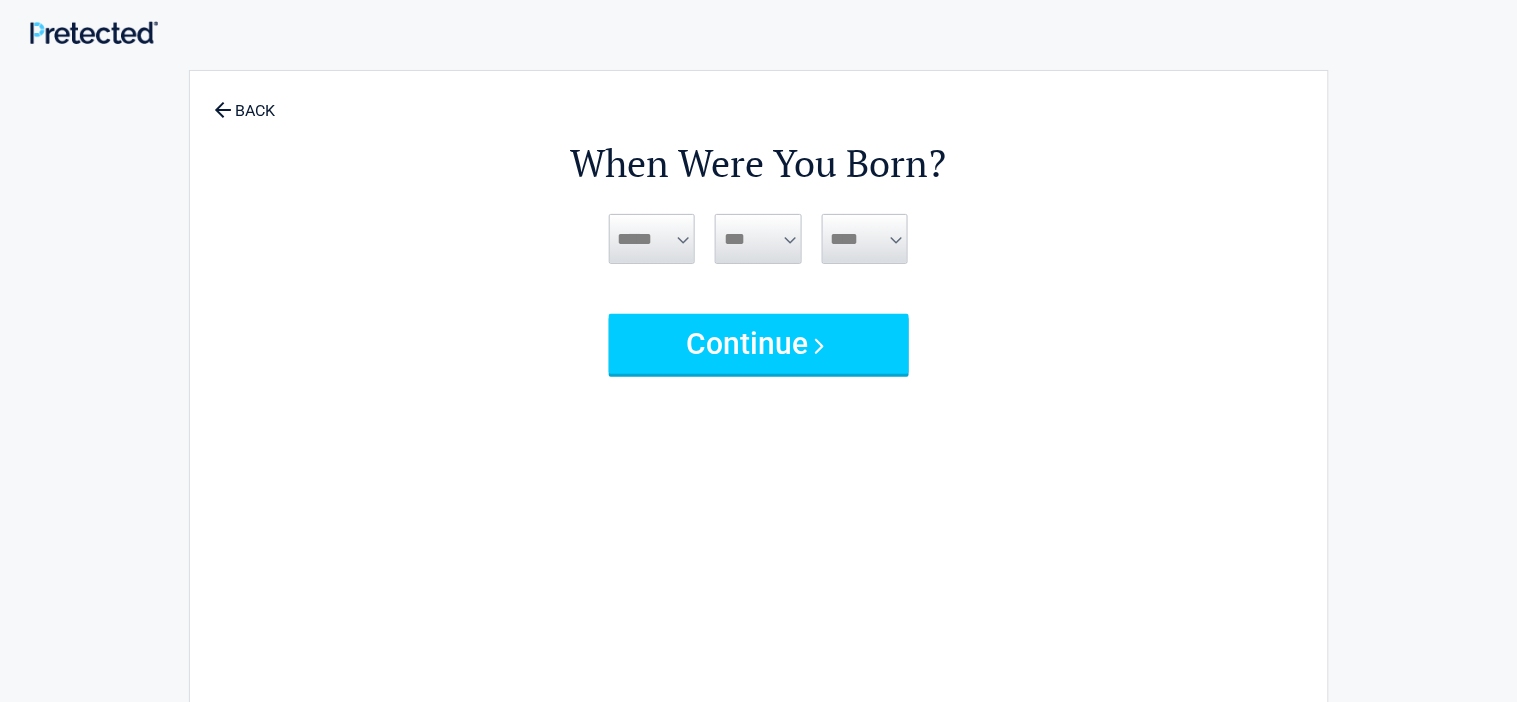 click on "*****
***
***
***
***
***
***
***
***
***
***
***
***" at bounding box center [652, 239] 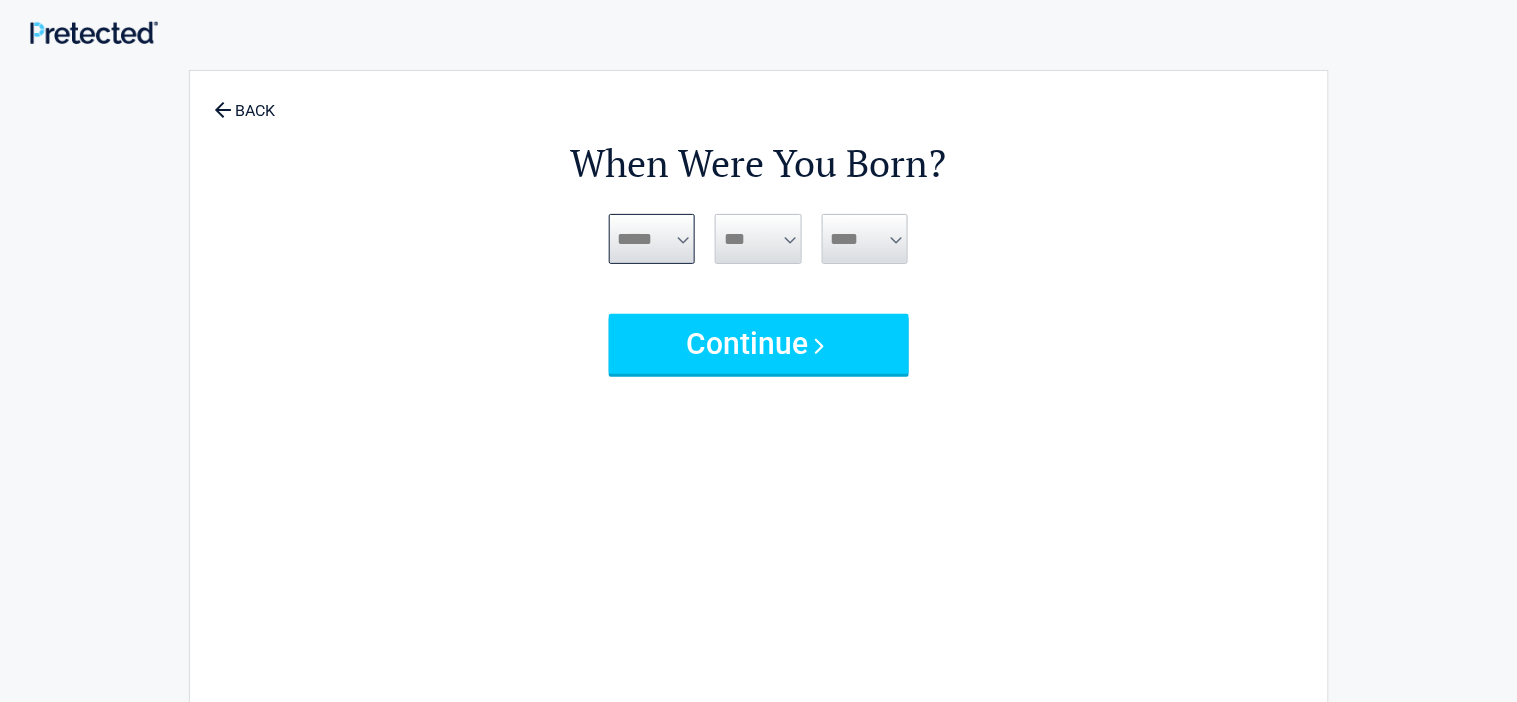 click on "*****
***
***
***
***
***
***
***
***
***
***
***
***" at bounding box center (652, 239) 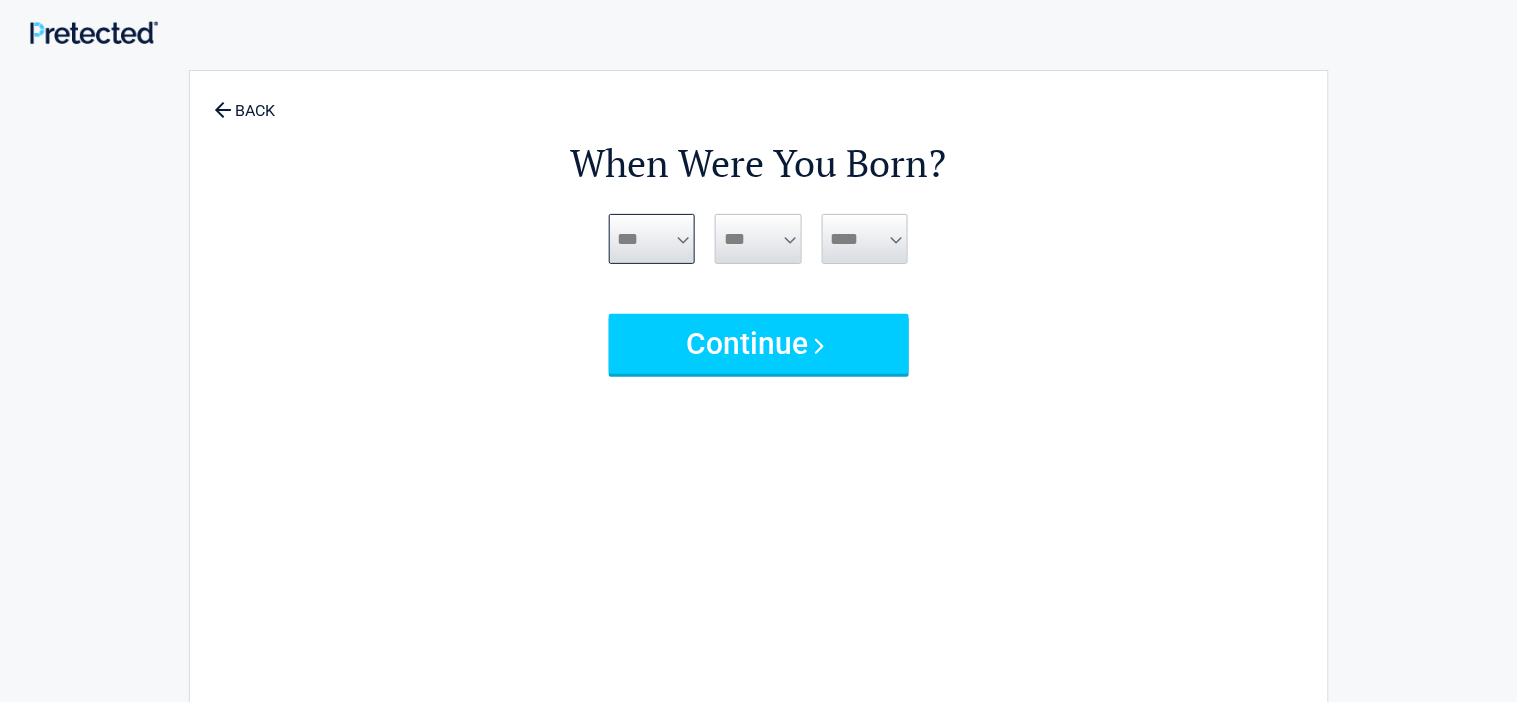click on "*****
***
***
***
***
***
***
***
***
***
***
***
***" at bounding box center [652, 239] 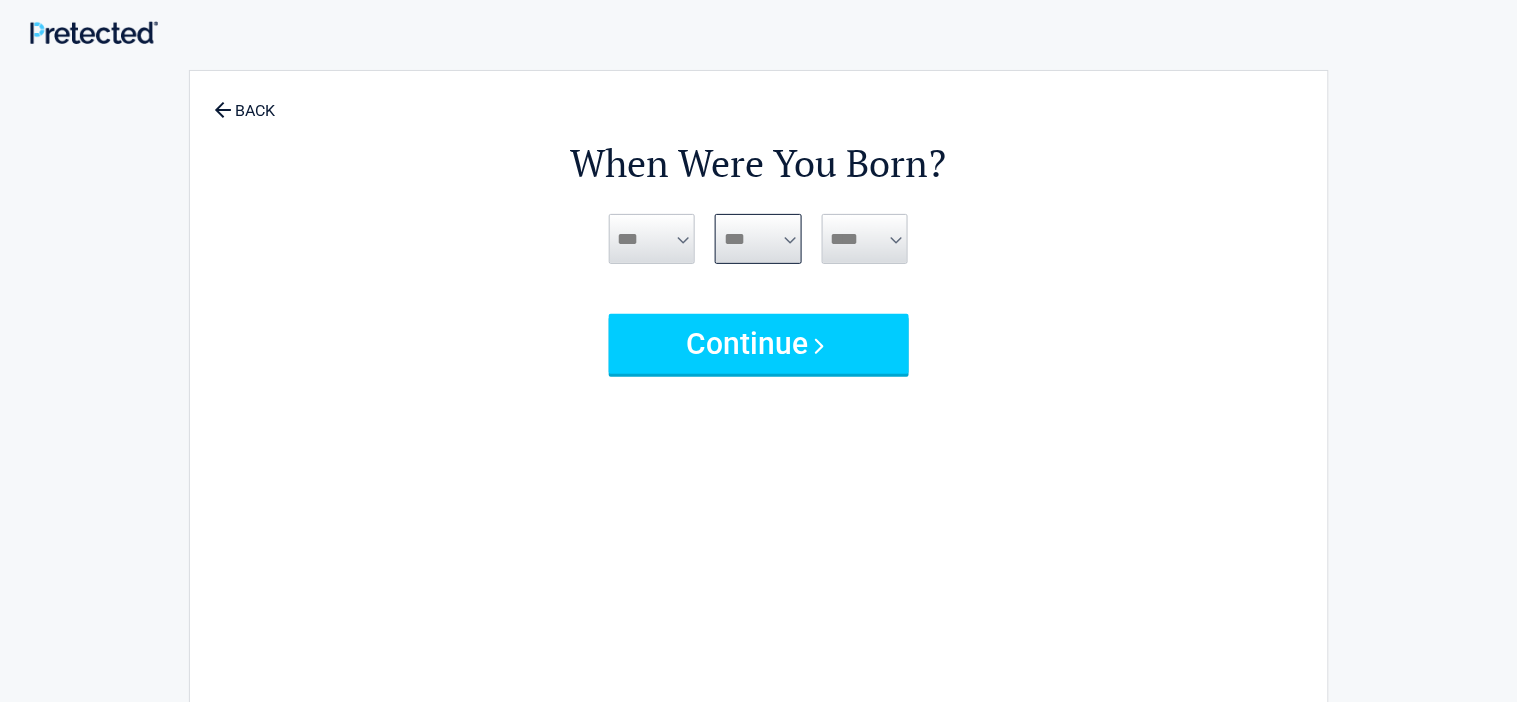 click on "*** * * * * * * * * * ** ** ** ** ** ** ** ** ** ** ** ** ** ** ** ** ** ** ** ** **" at bounding box center (758, 239) 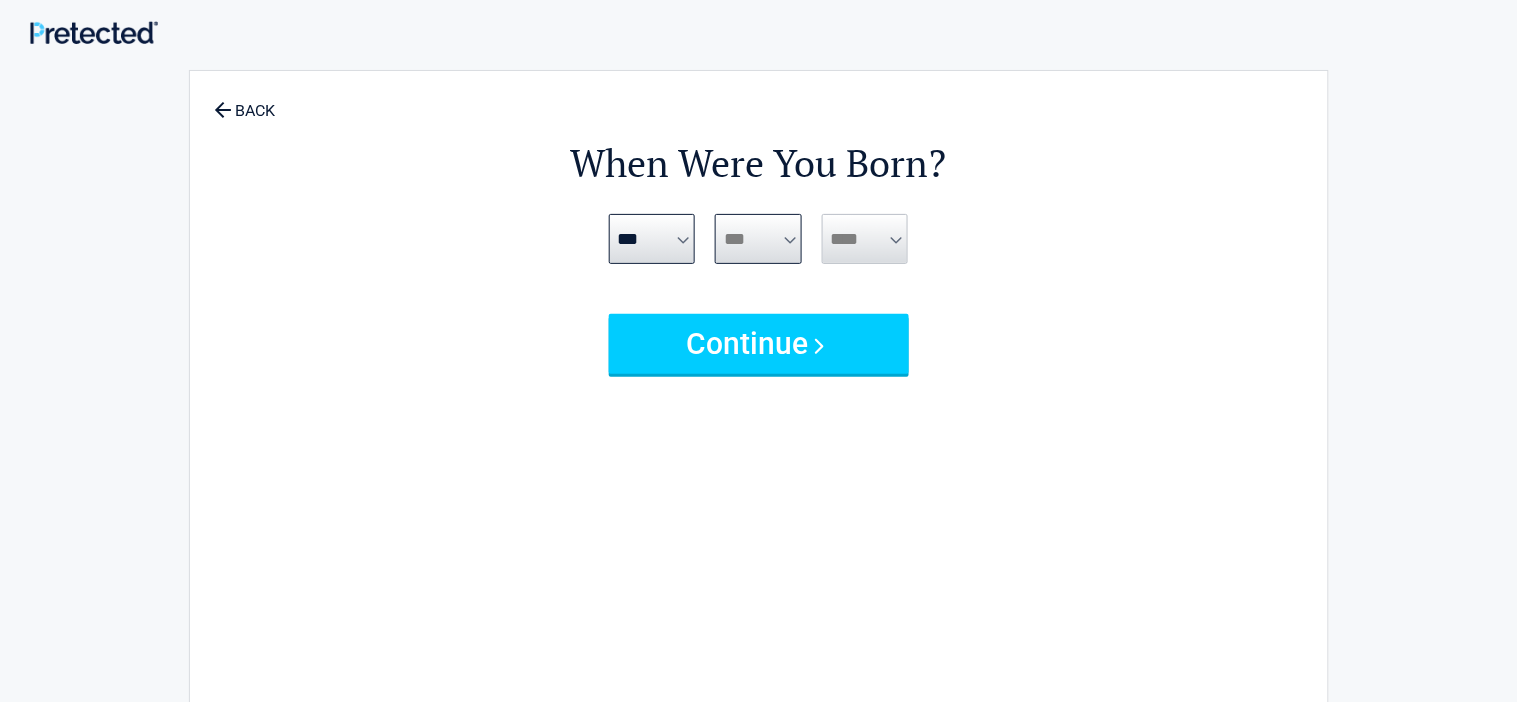 select on "*" 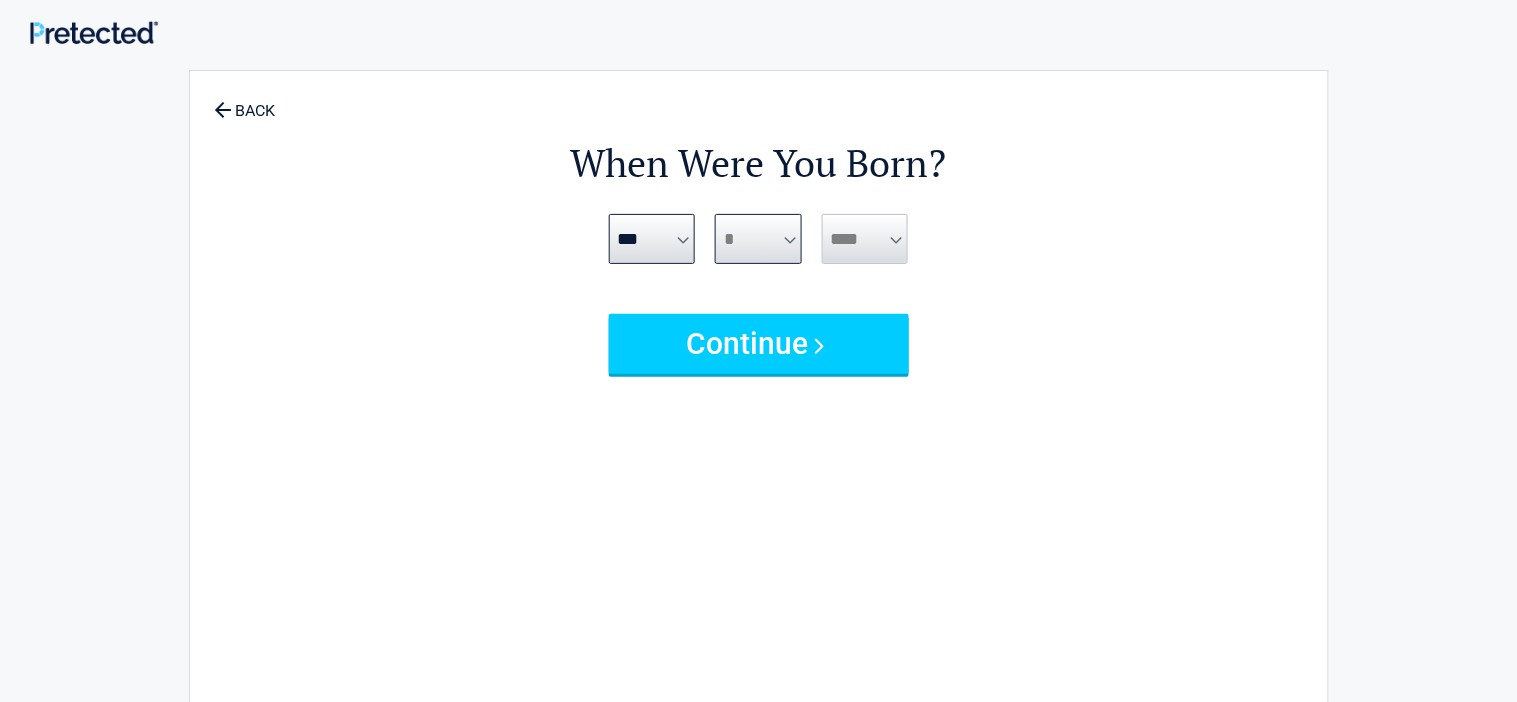 click on "*** * * * * * * * * * ** ** ** ** ** ** ** ** ** ** ** ** ** ** ** ** ** ** ** ** **" at bounding box center (758, 239) 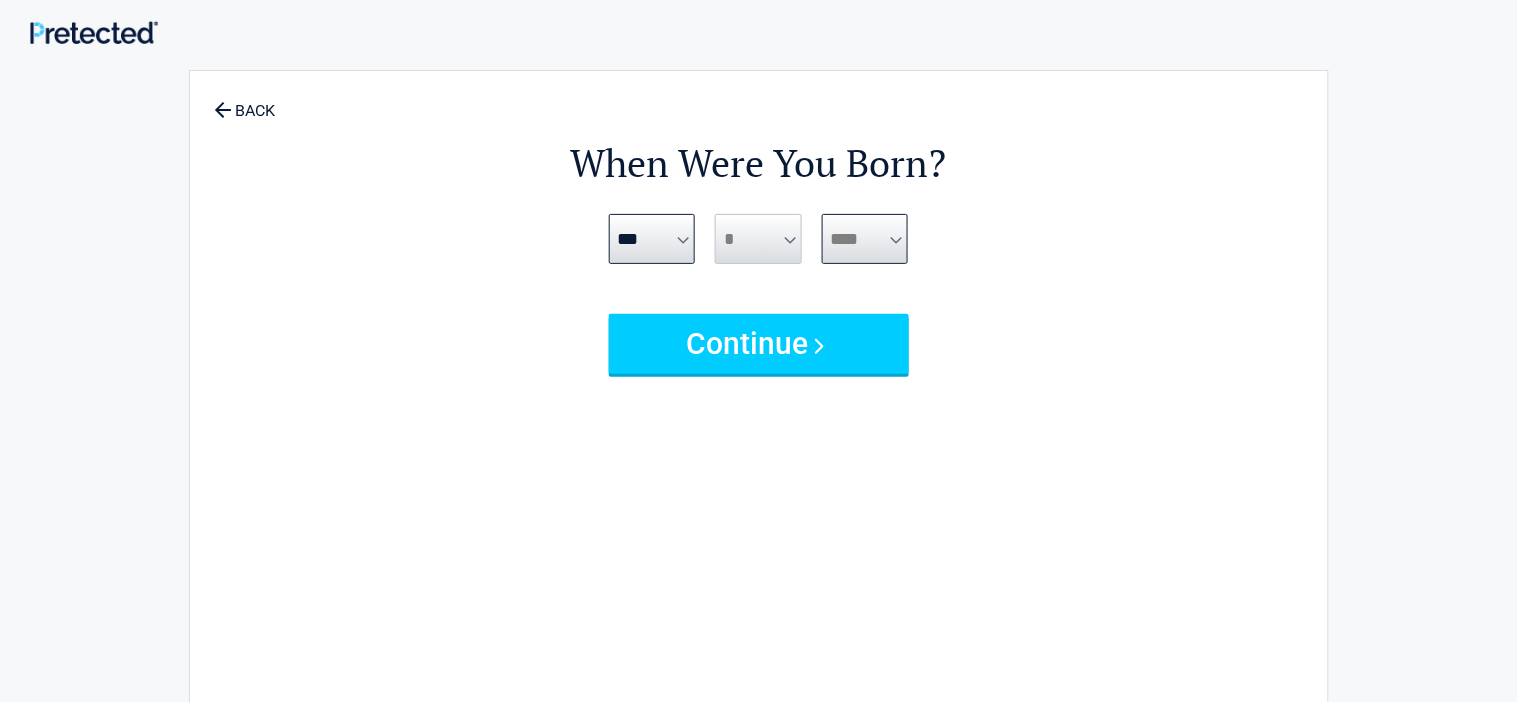 click on "****
****
****
****
****
****
****
****
****
****
****
****
****
****
****
****
****
****
****
****
****
****
****
****
****
****
****
****
****
****
****
****
****
****
****
****
****
****
****
****
****
****
****
****
****
****
****
****
****
****
****
****
****
****
****
****
****
****
****
****
****
****
****
****" at bounding box center (865, 239) 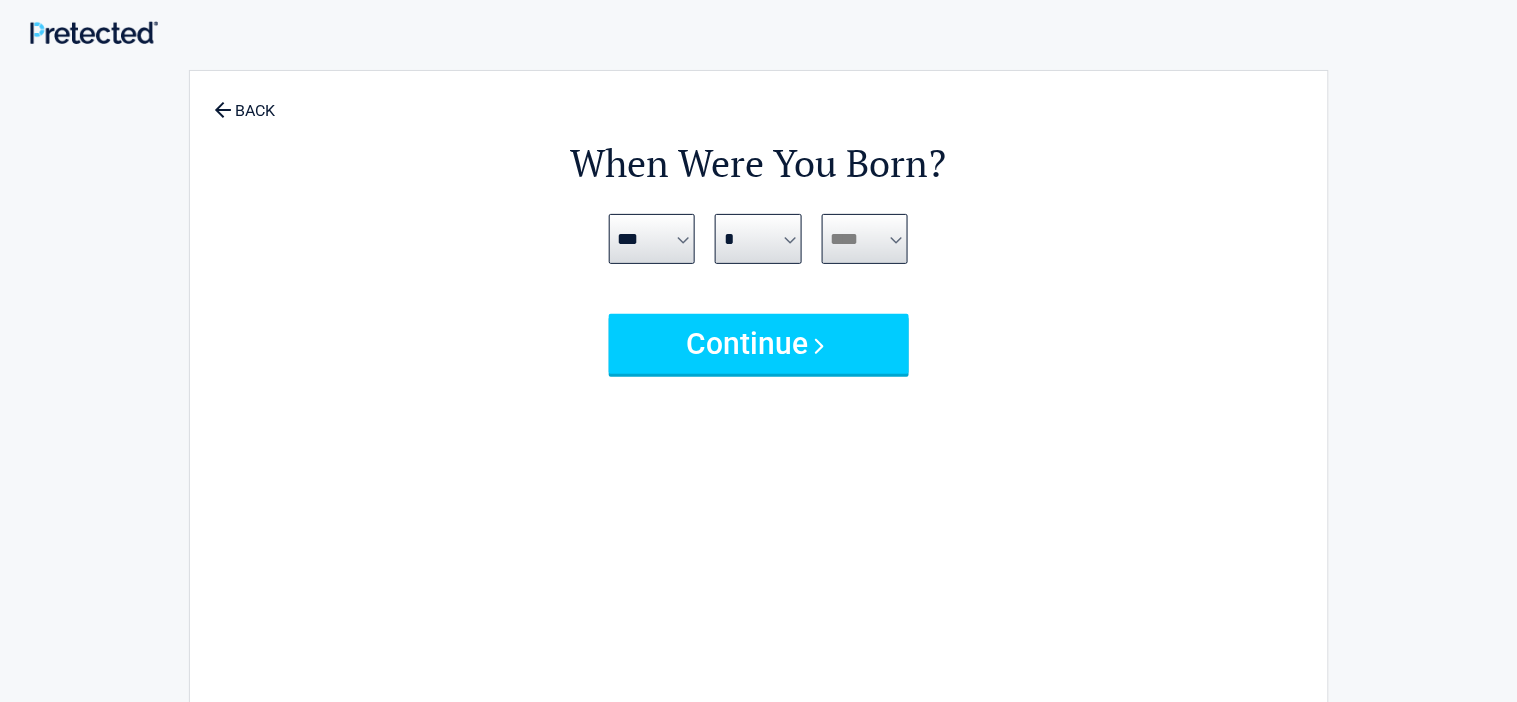 select on "****" 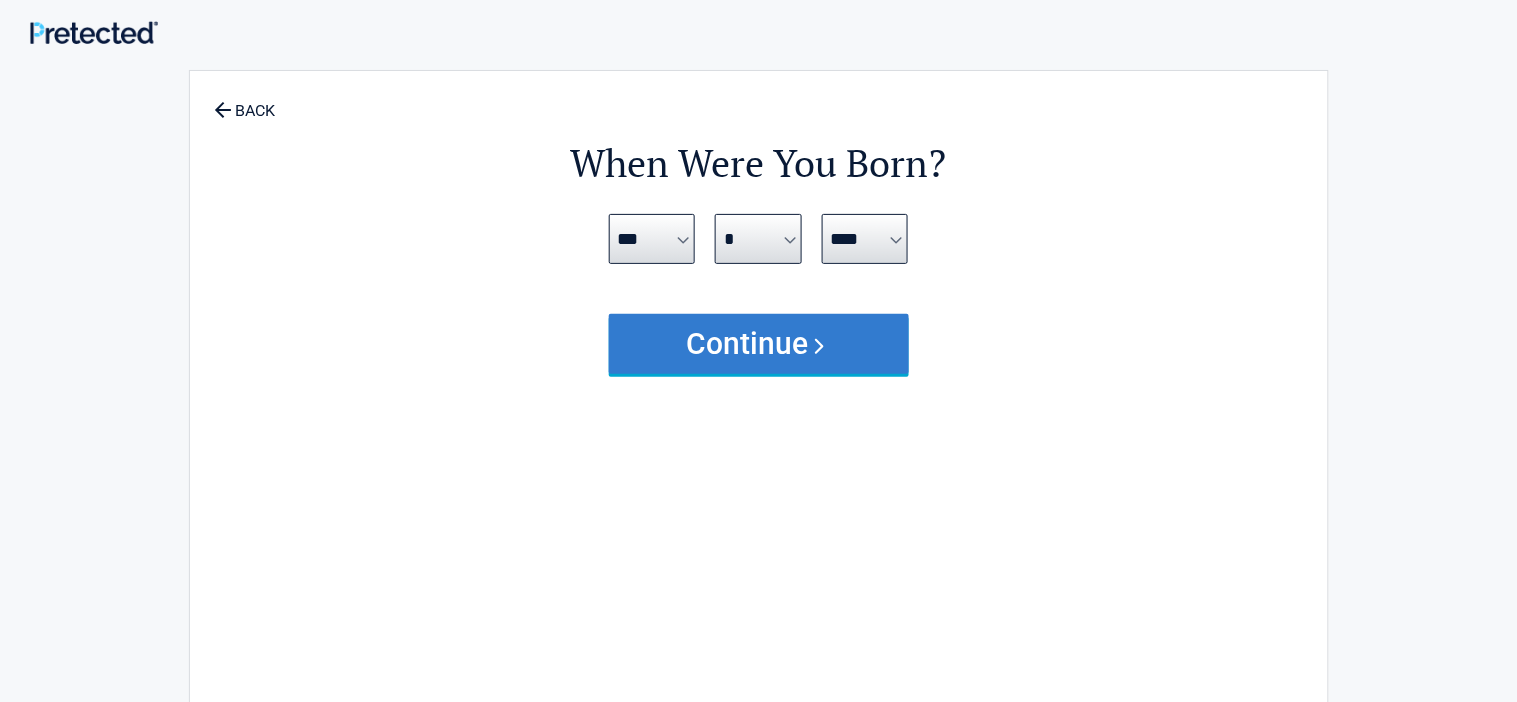 click on "Continue" at bounding box center [759, 344] 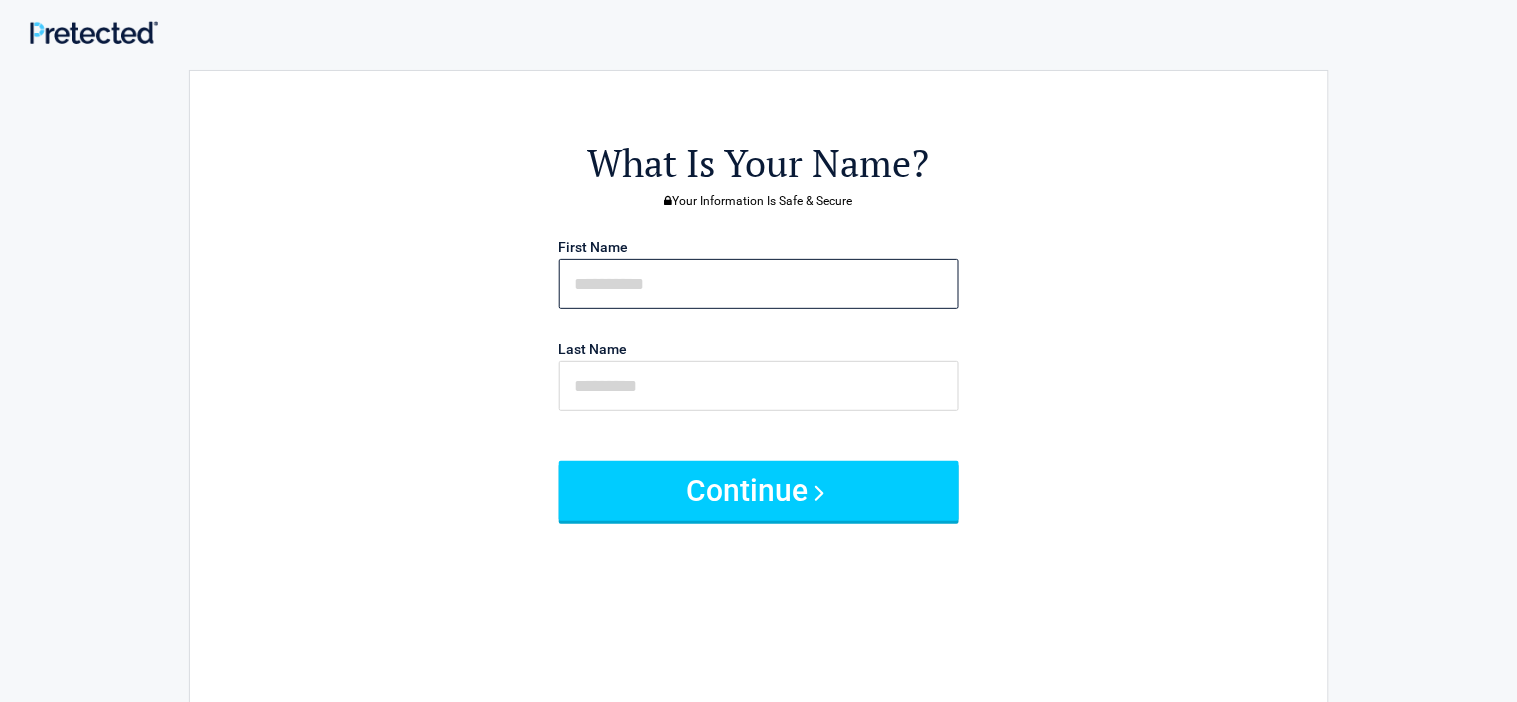 click at bounding box center (759, 284) 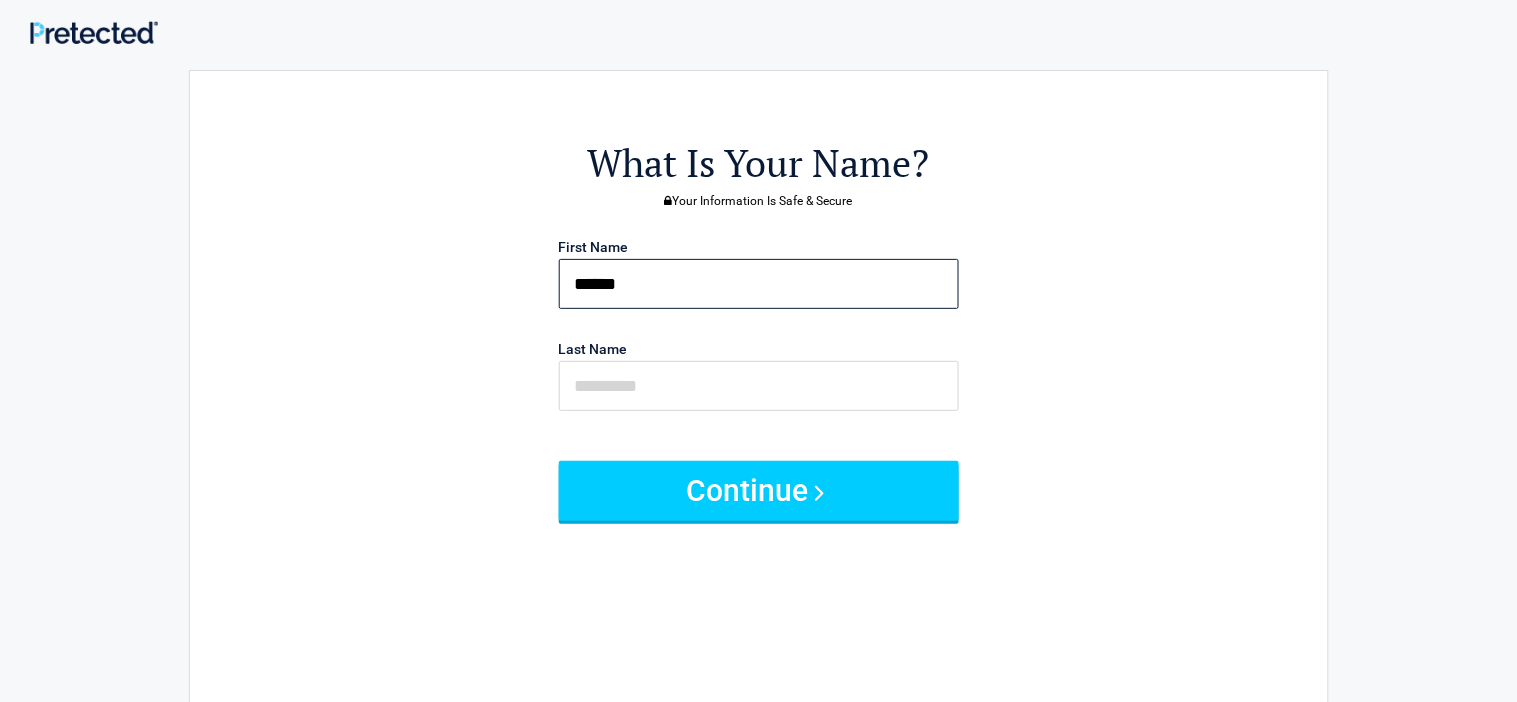 type on "******" 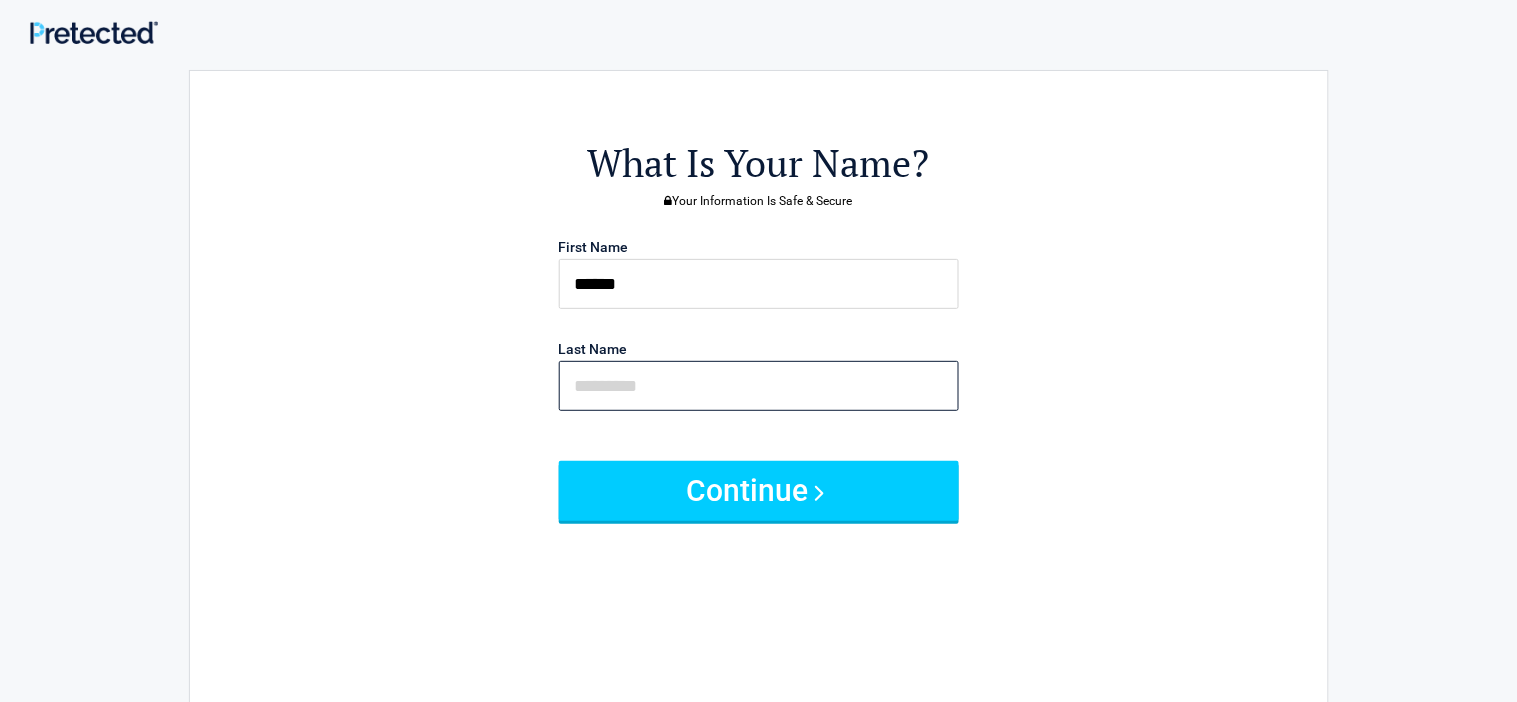 click at bounding box center [759, 386] 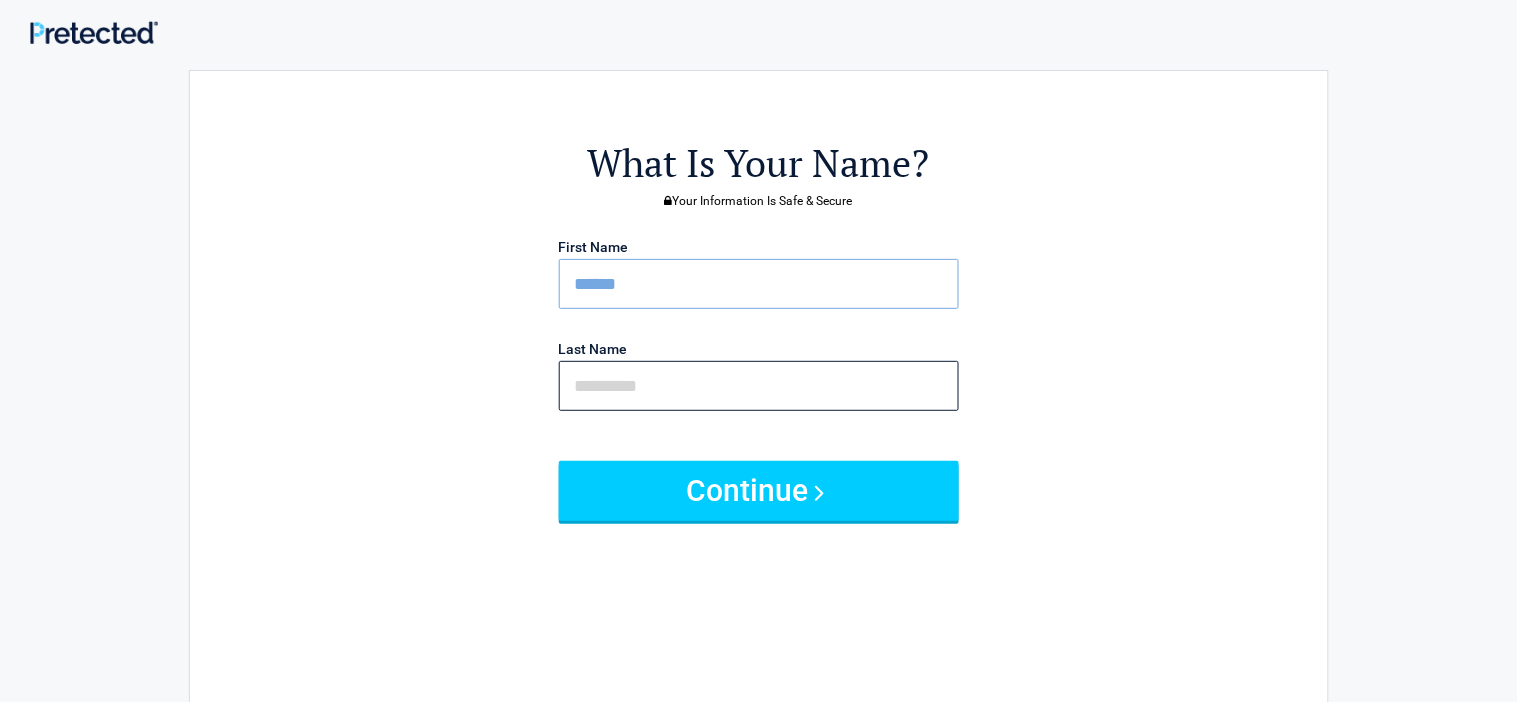type on "*" 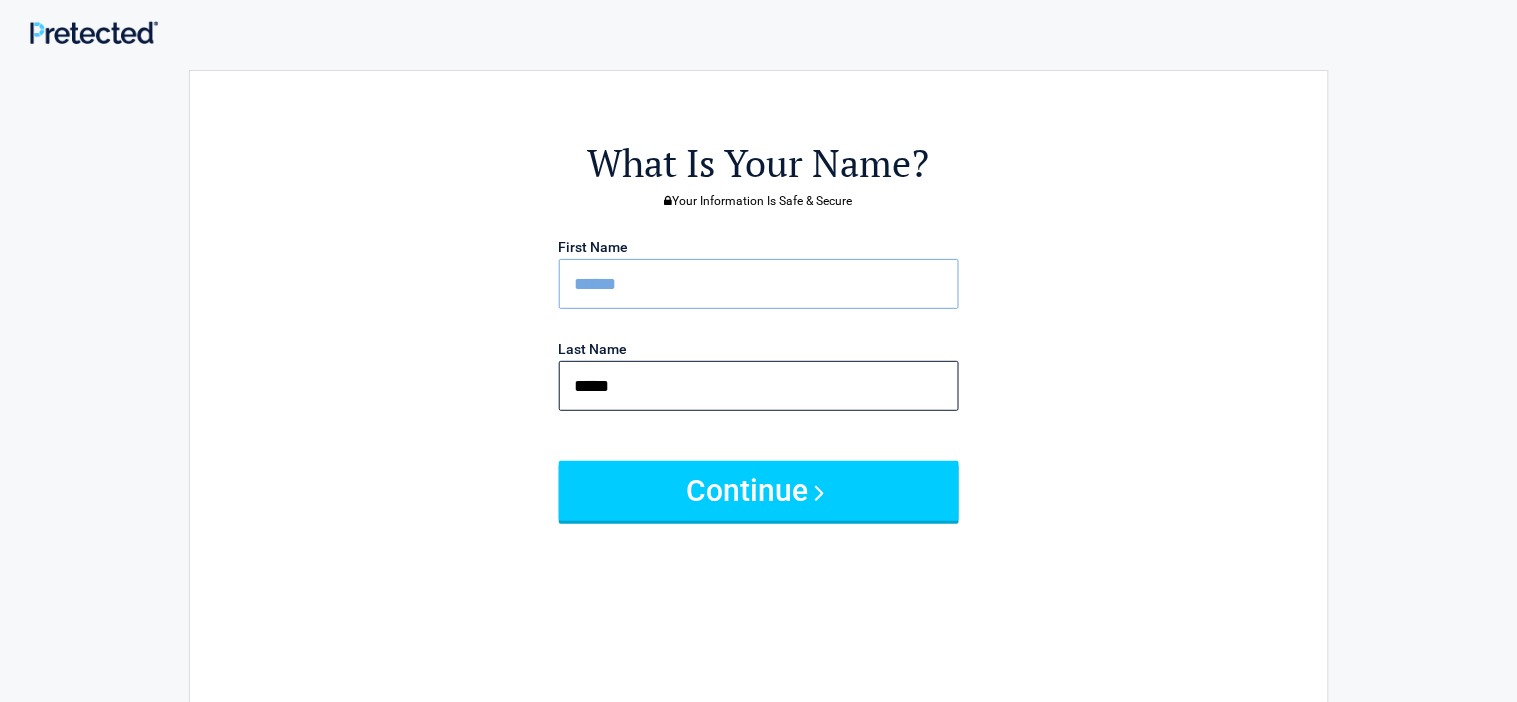 type on "*****" 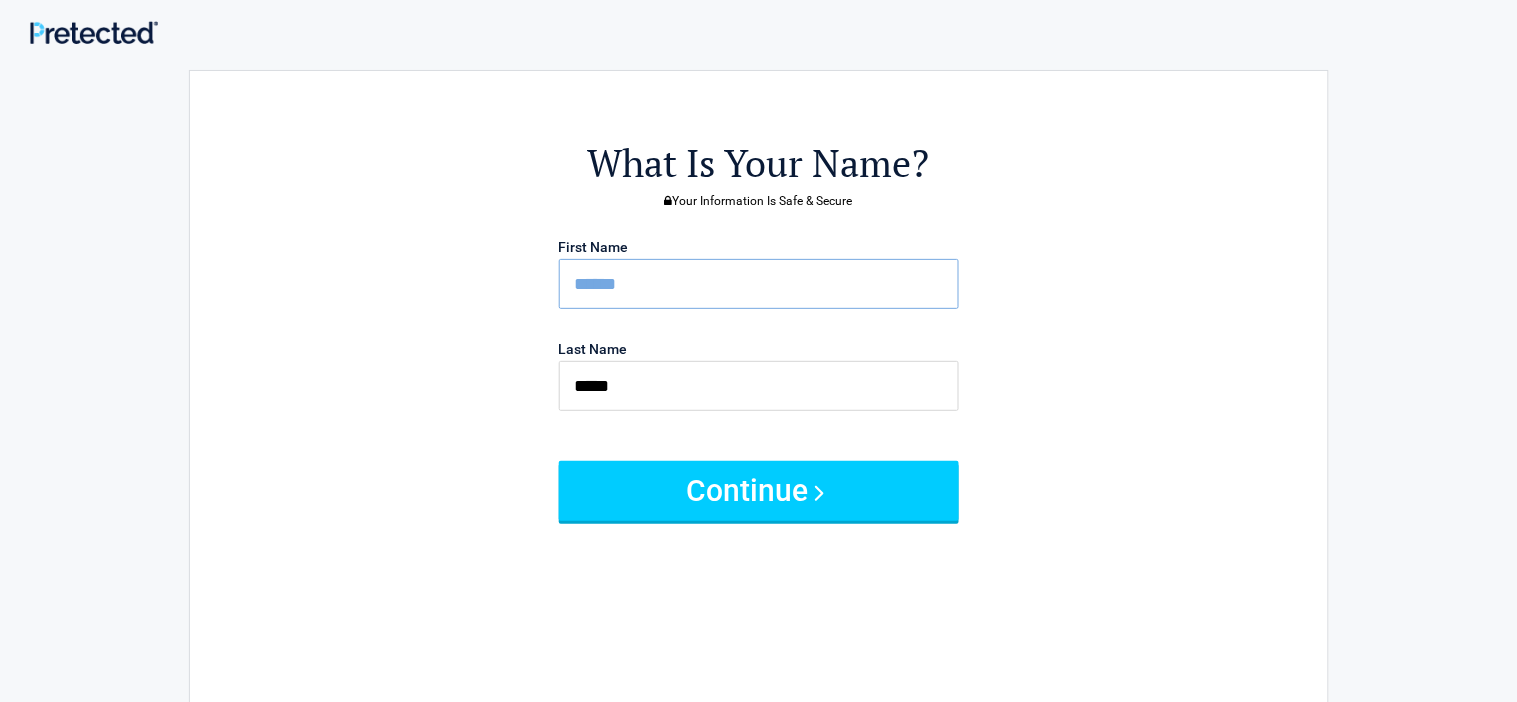 click on "******" at bounding box center [759, 284] 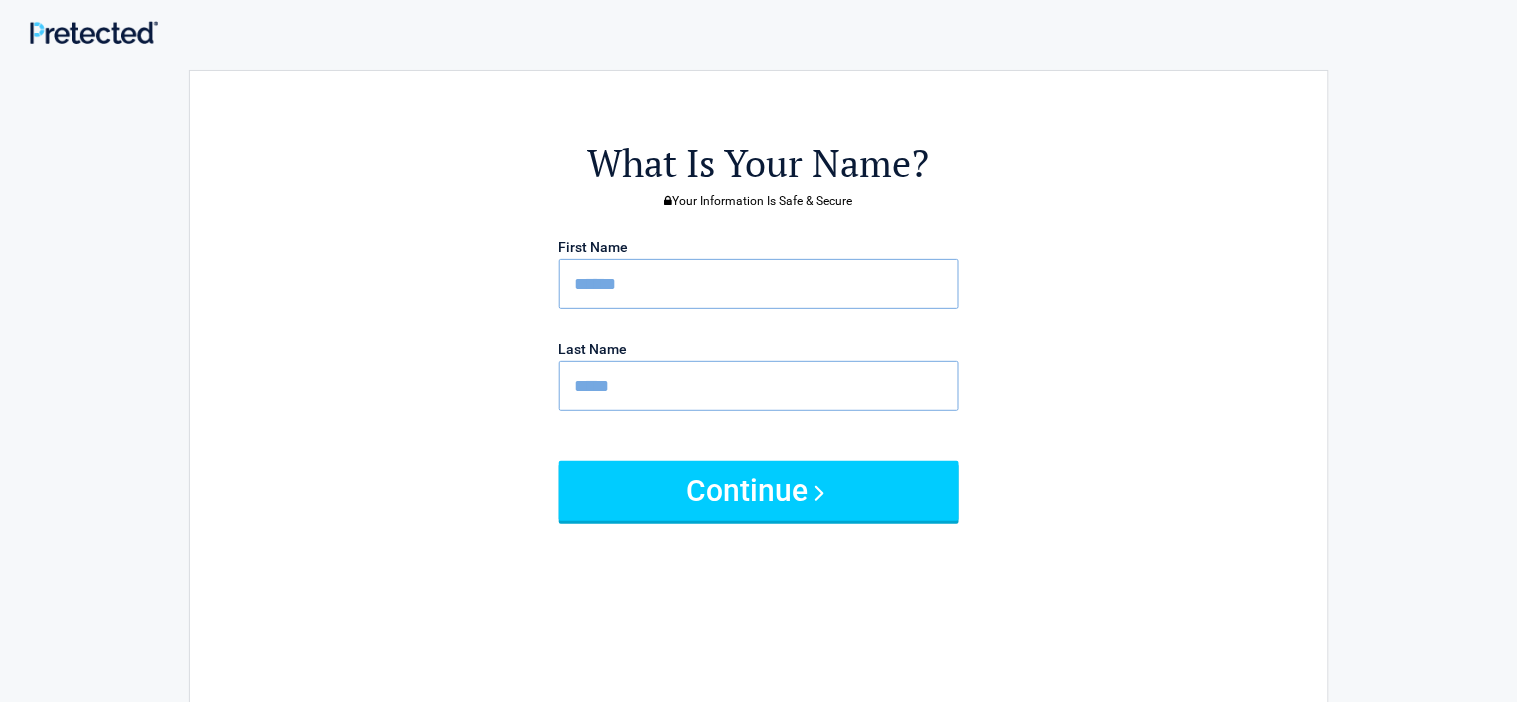 type on "******" 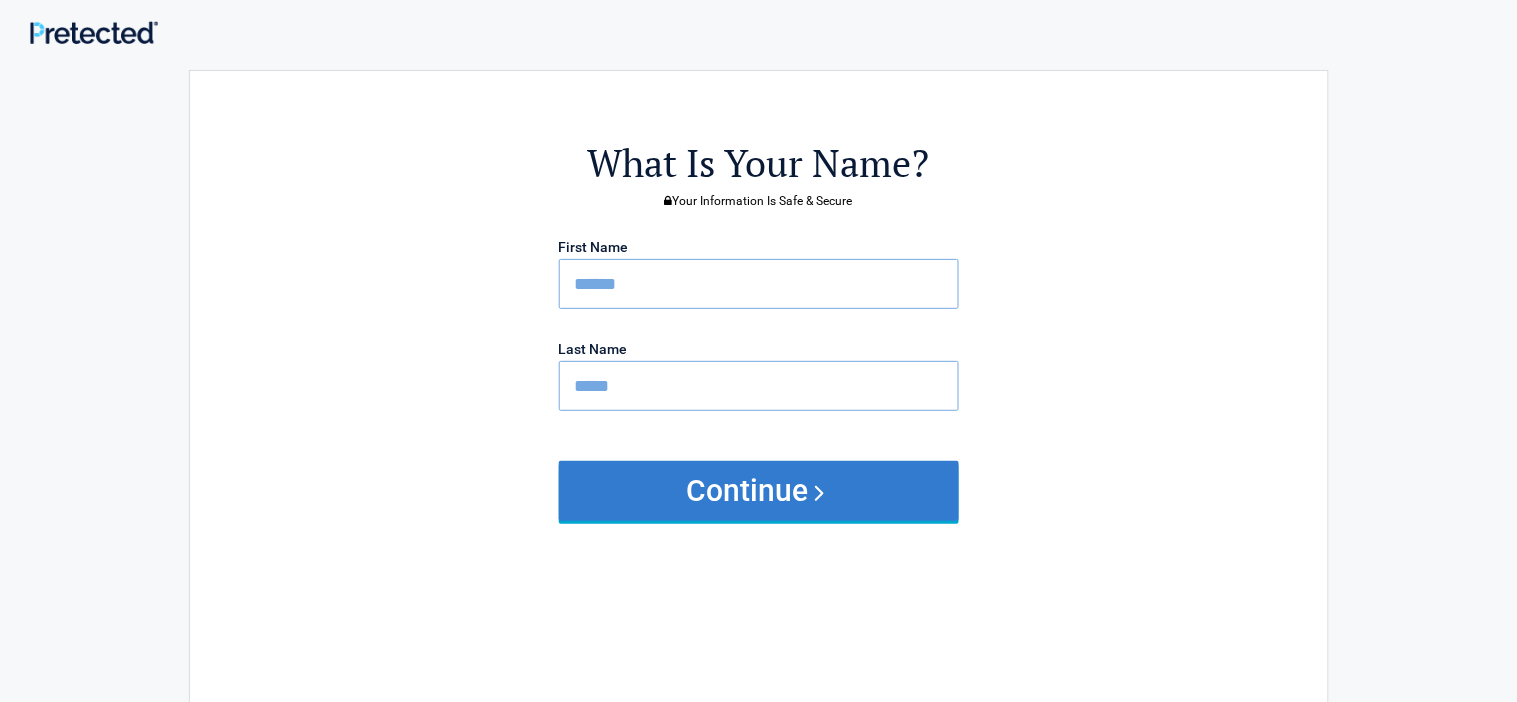 click on "Continue" at bounding box center (759, 491) 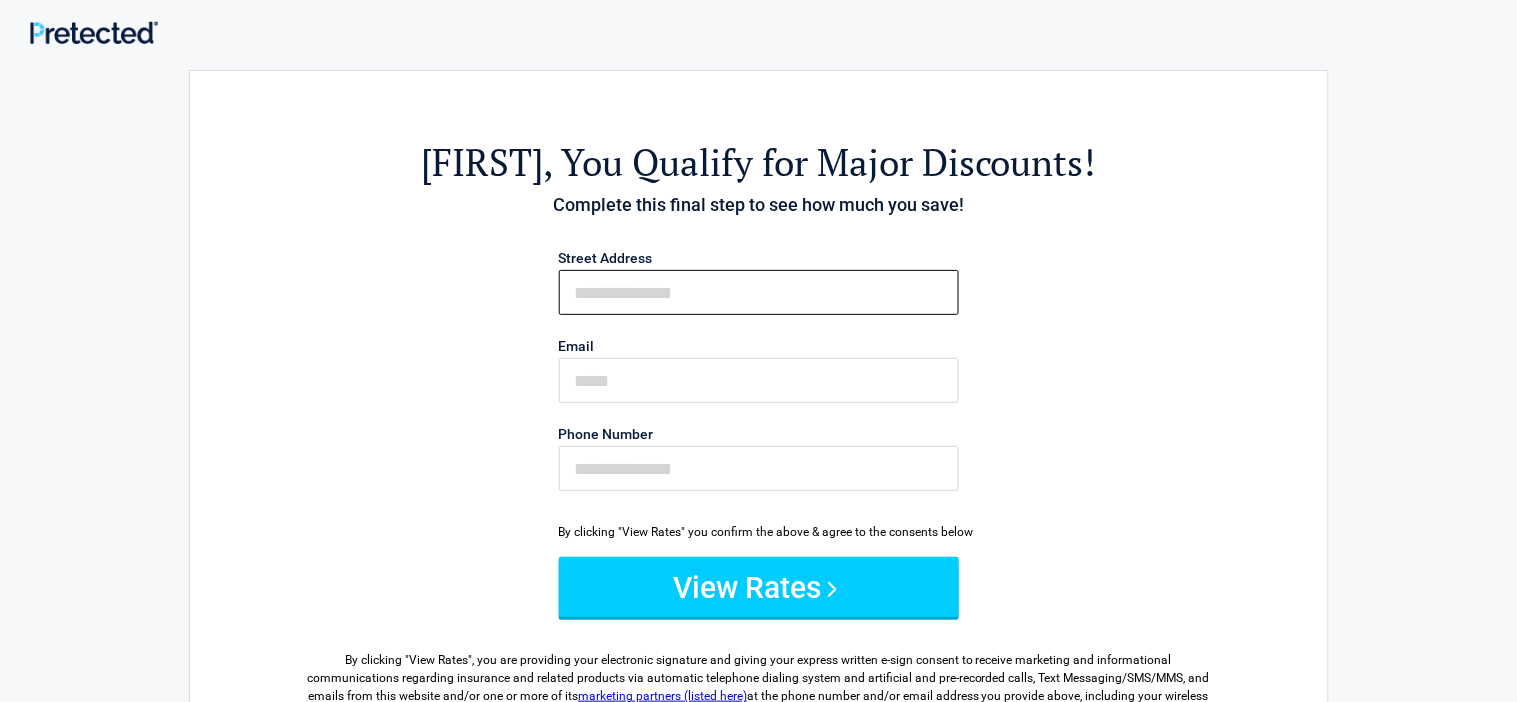 click on "First Name" at bounding box center (759, 292) 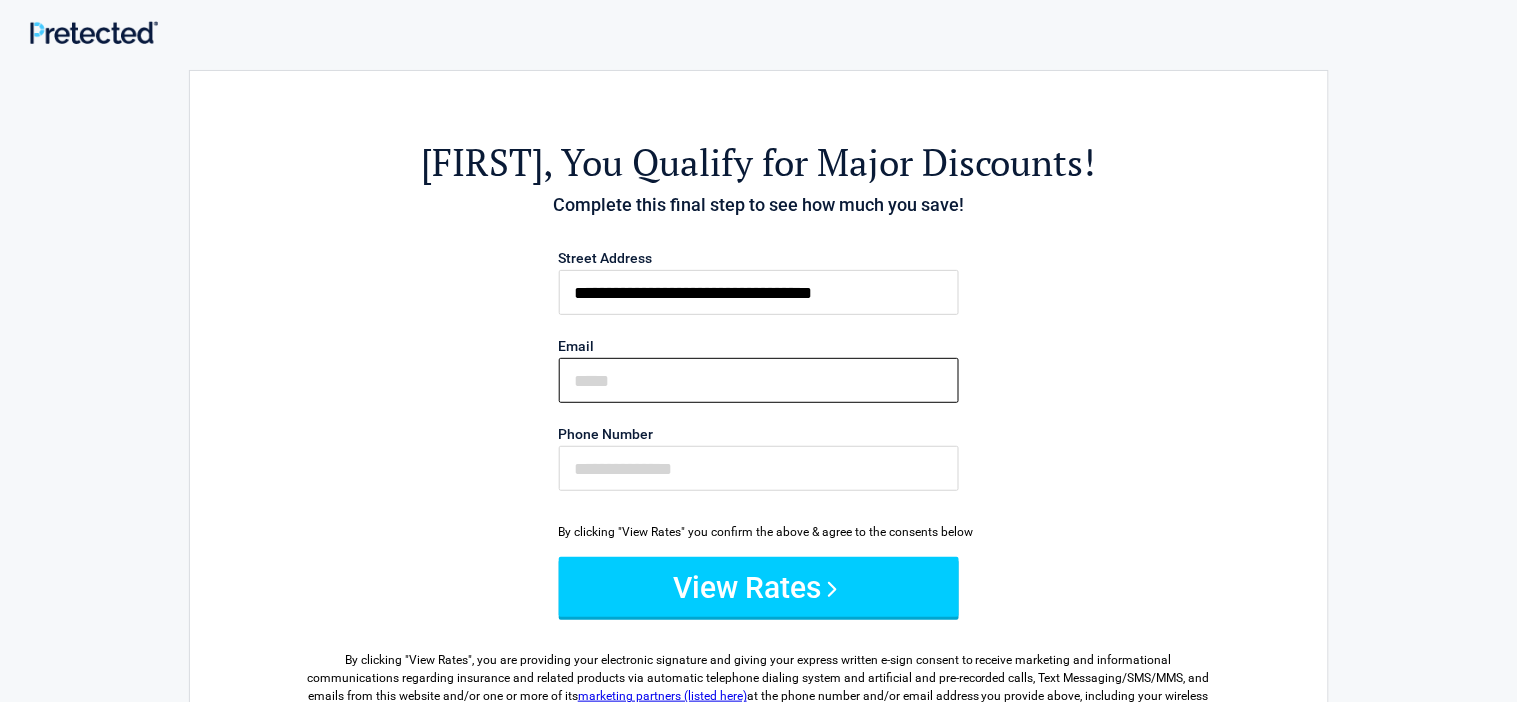 type on "**********" 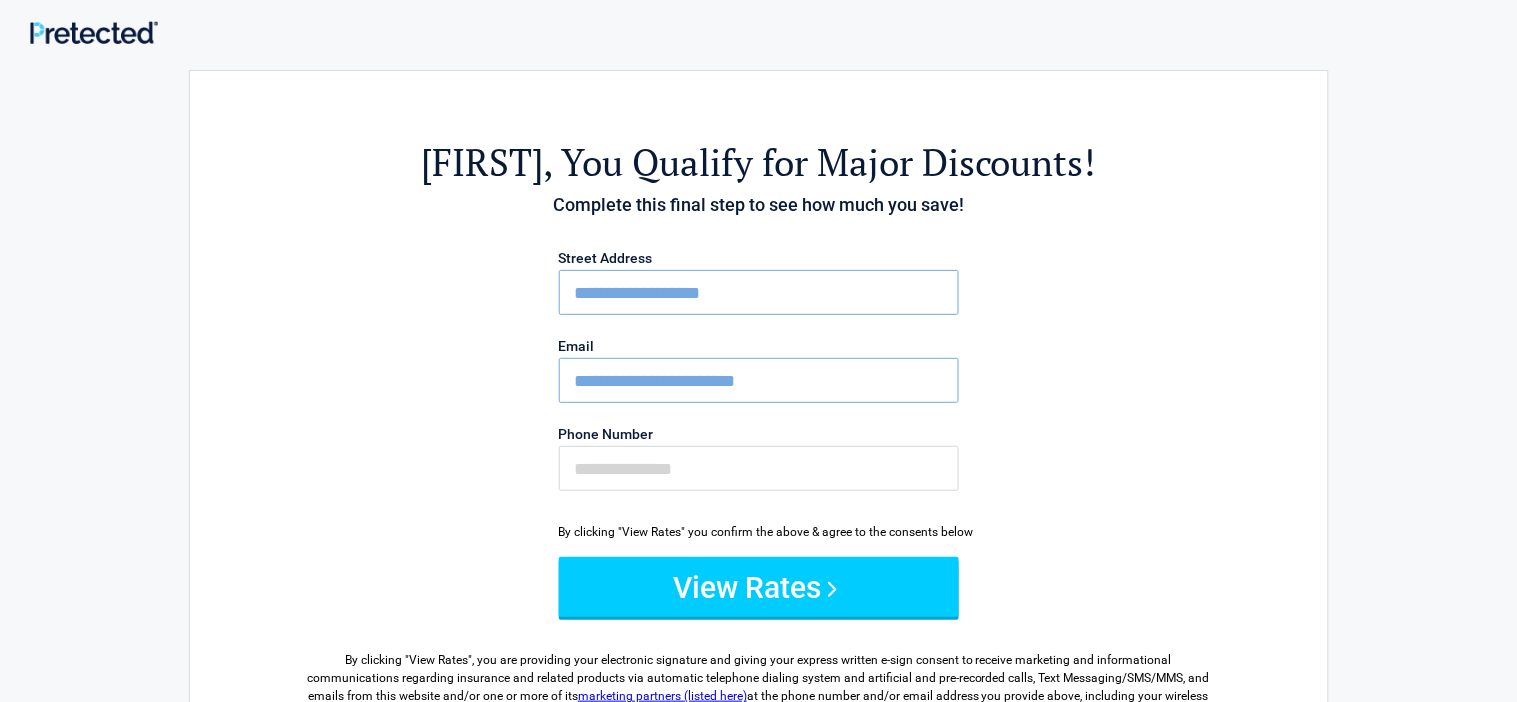 type on "**********" 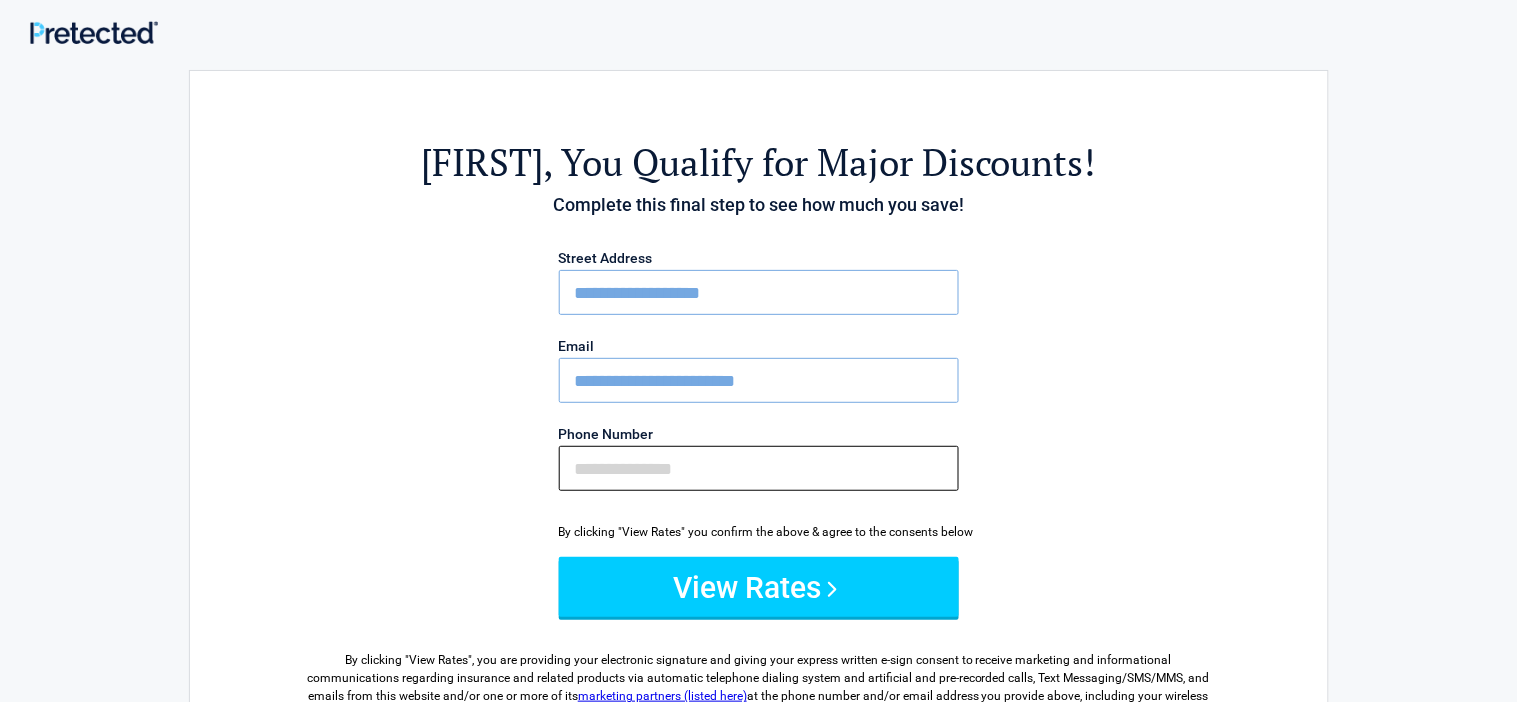 click on "Phone Number" at bounding box center [759, 468] 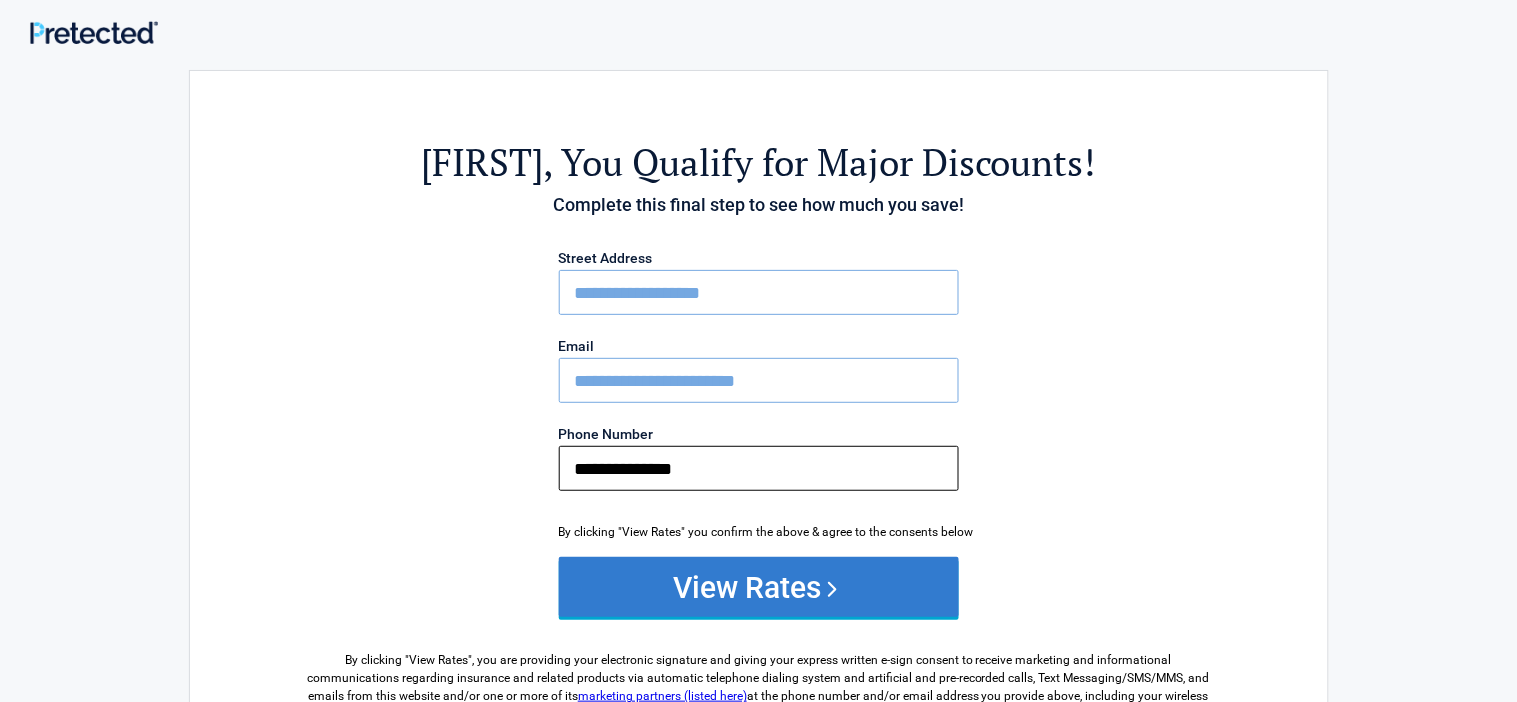 type on "**********" 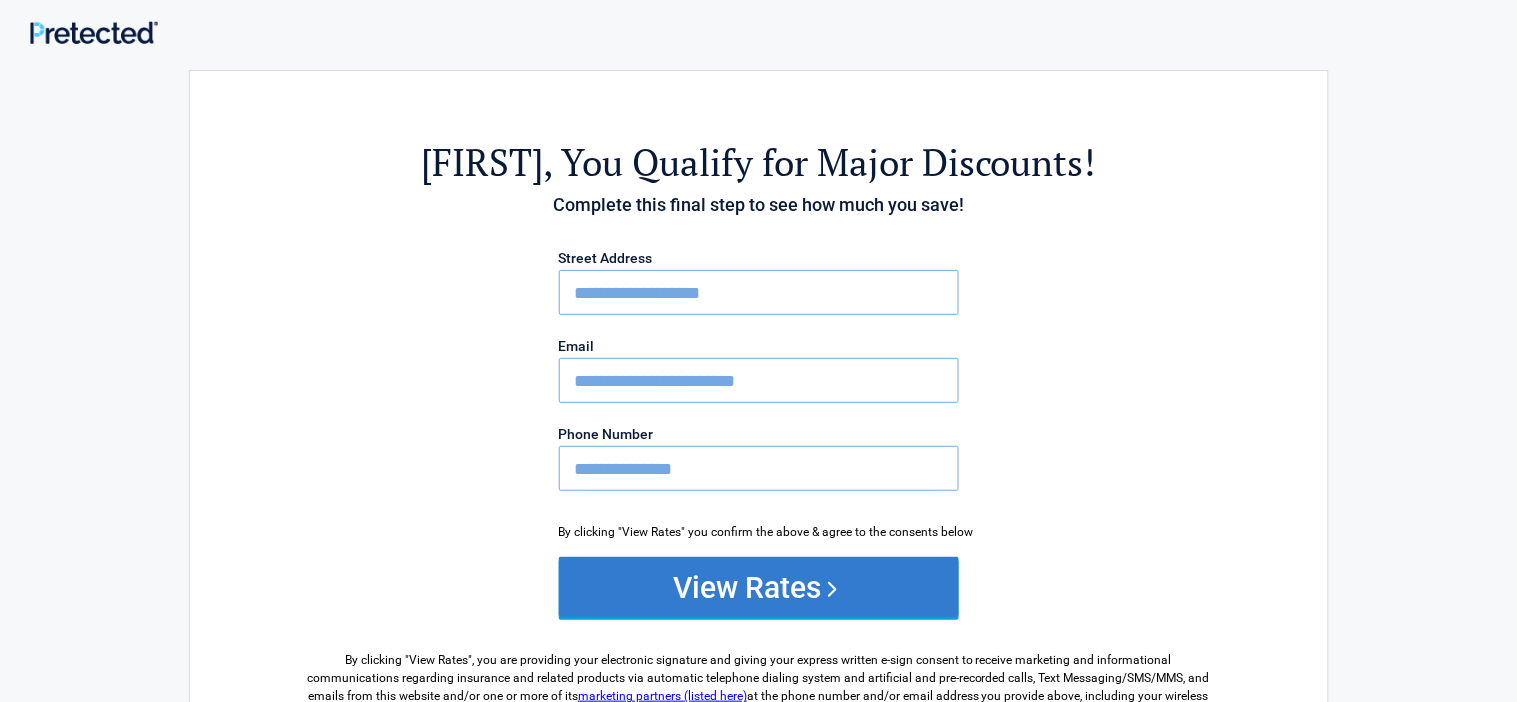 click on "View Rates" at bounding box center (759, 587) 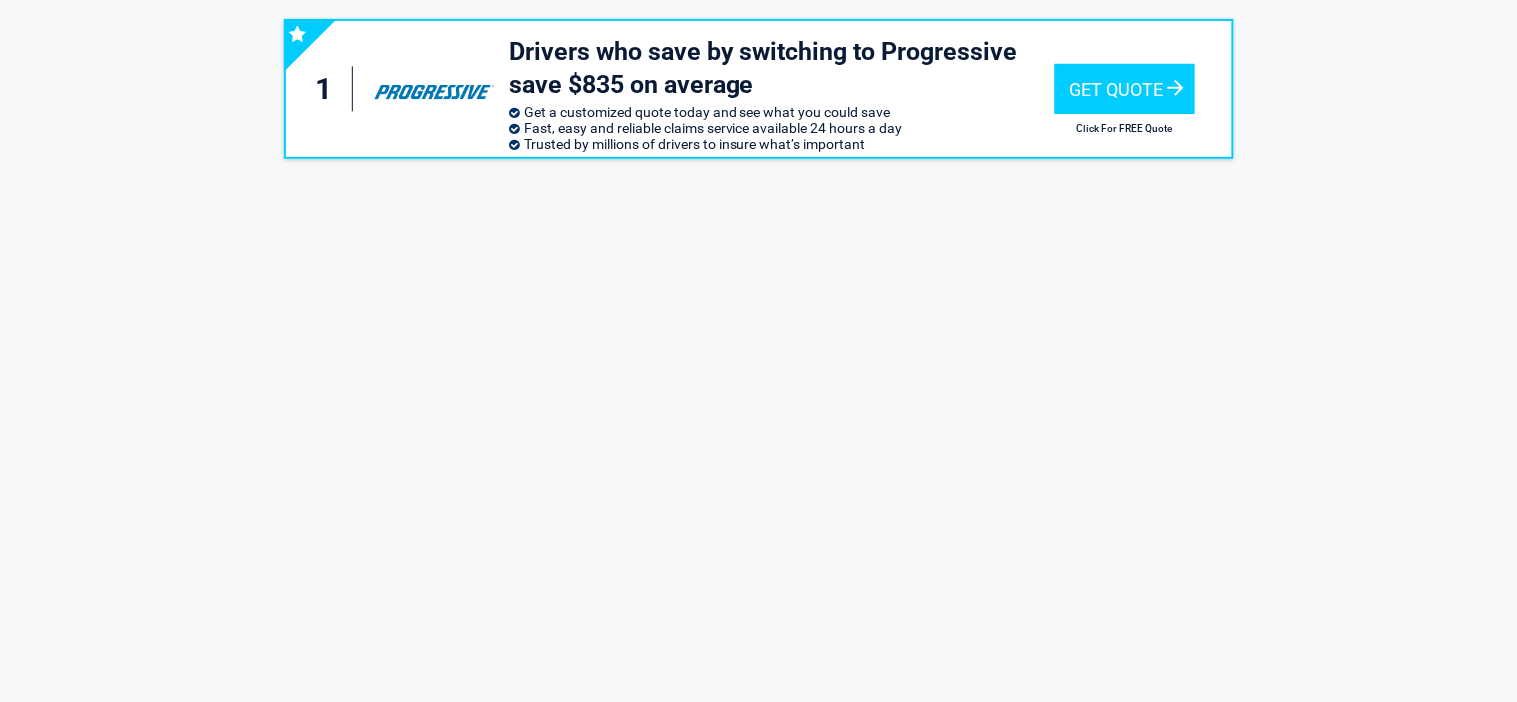 scroll, scrollTop: 0, scrollLeft: 0, axis: both 